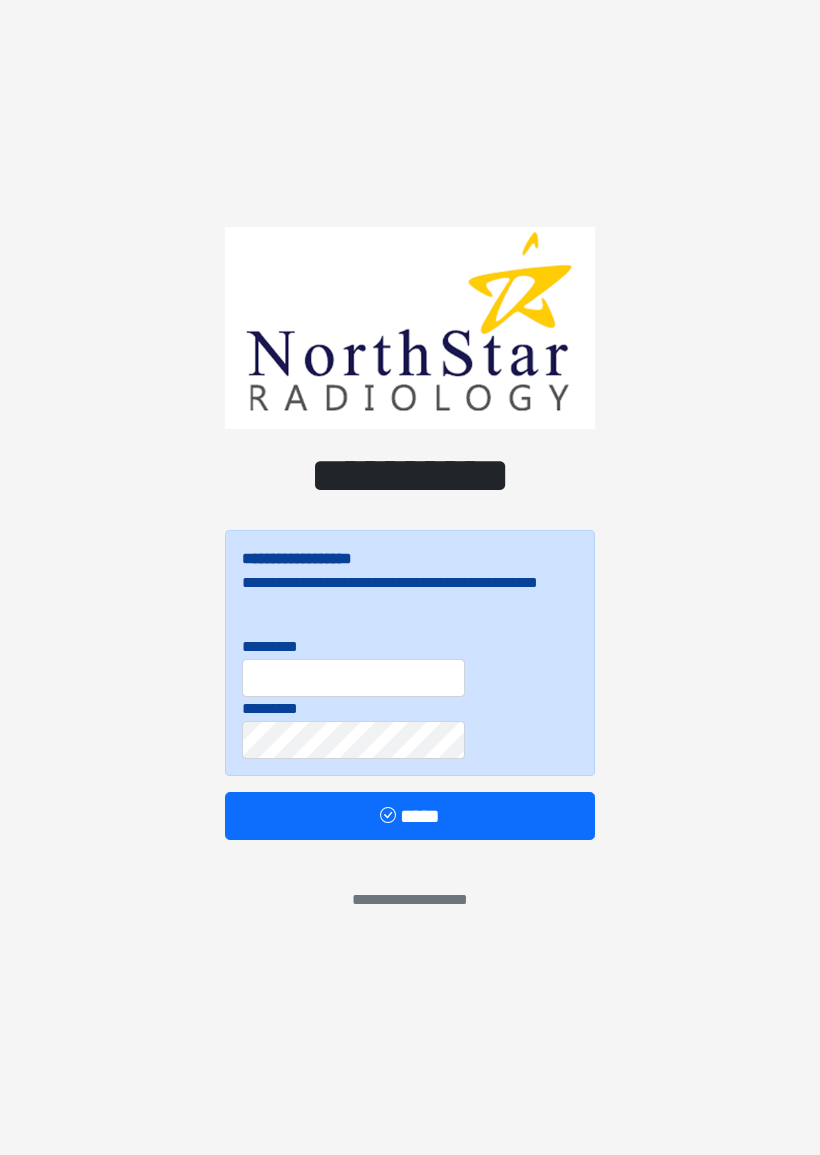 scroll, scrollTop: 0, scrollLeft: 0, axis: both 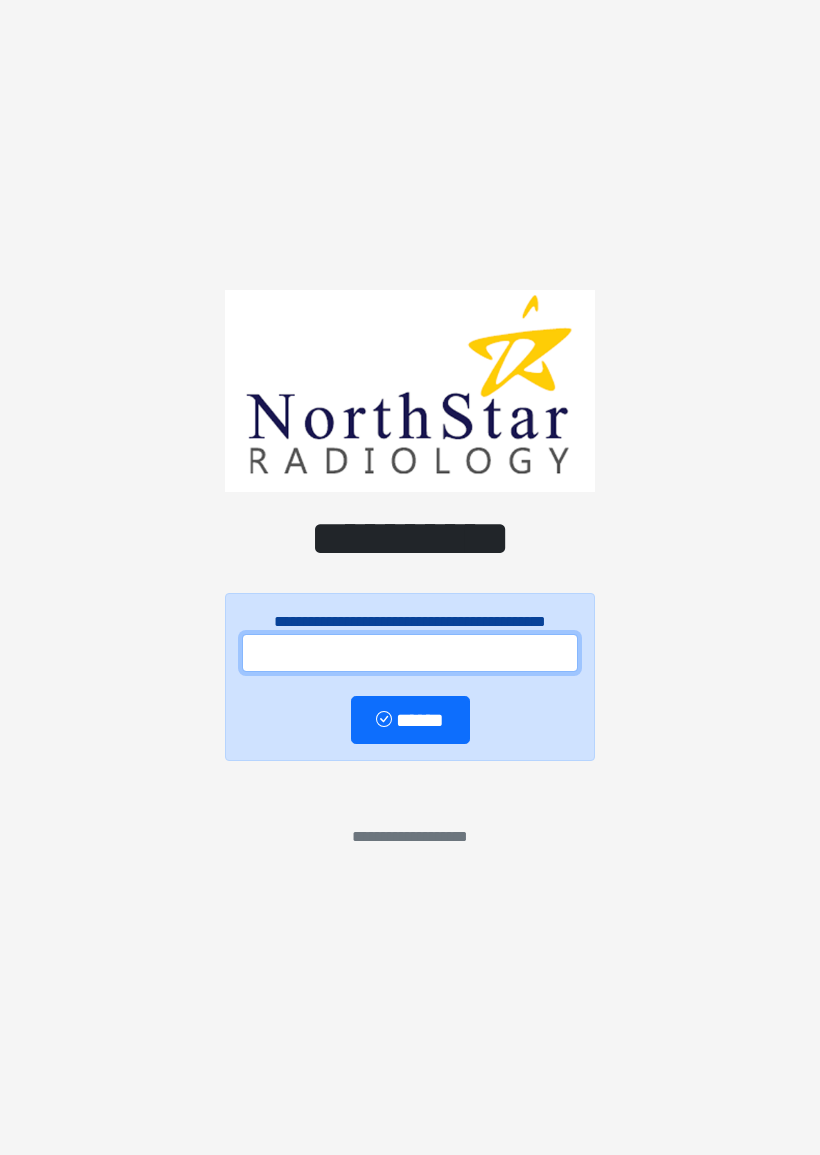 click at bounding box center (410, 653) 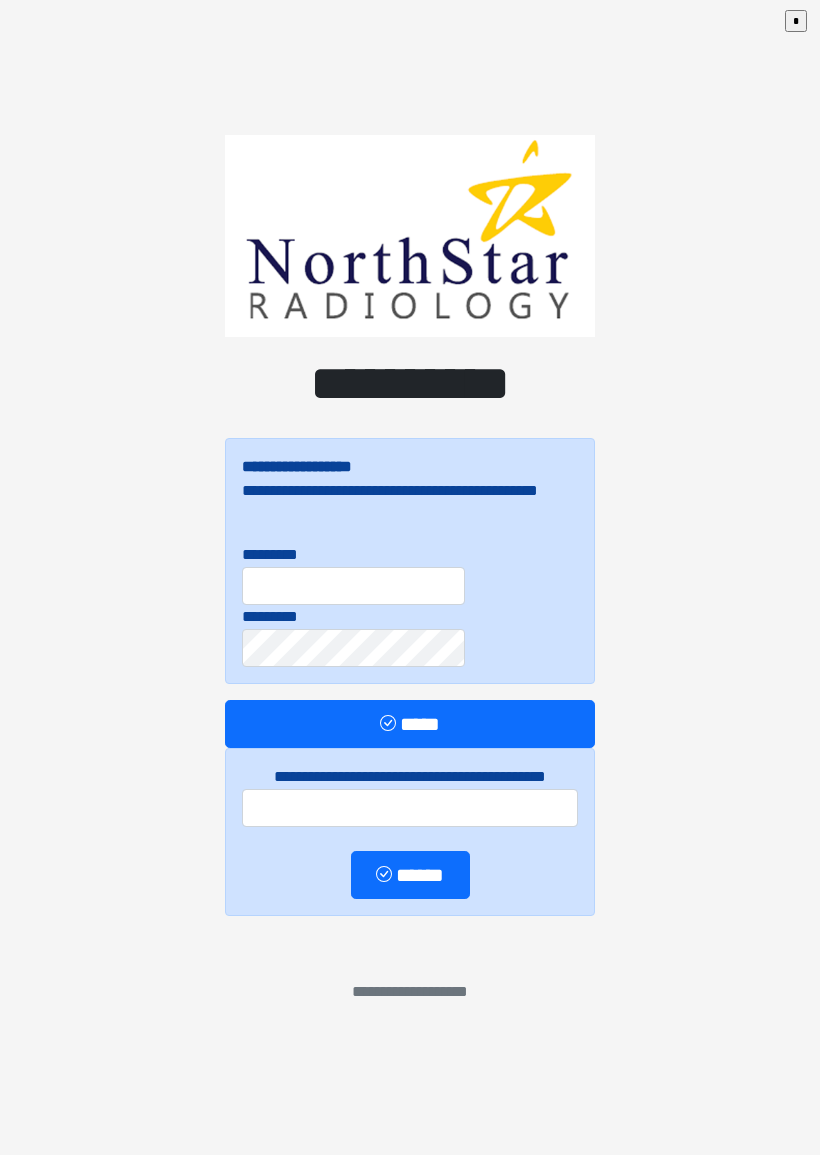 scroll, scrollTop: 0, scrollLeft: 0, axis: both 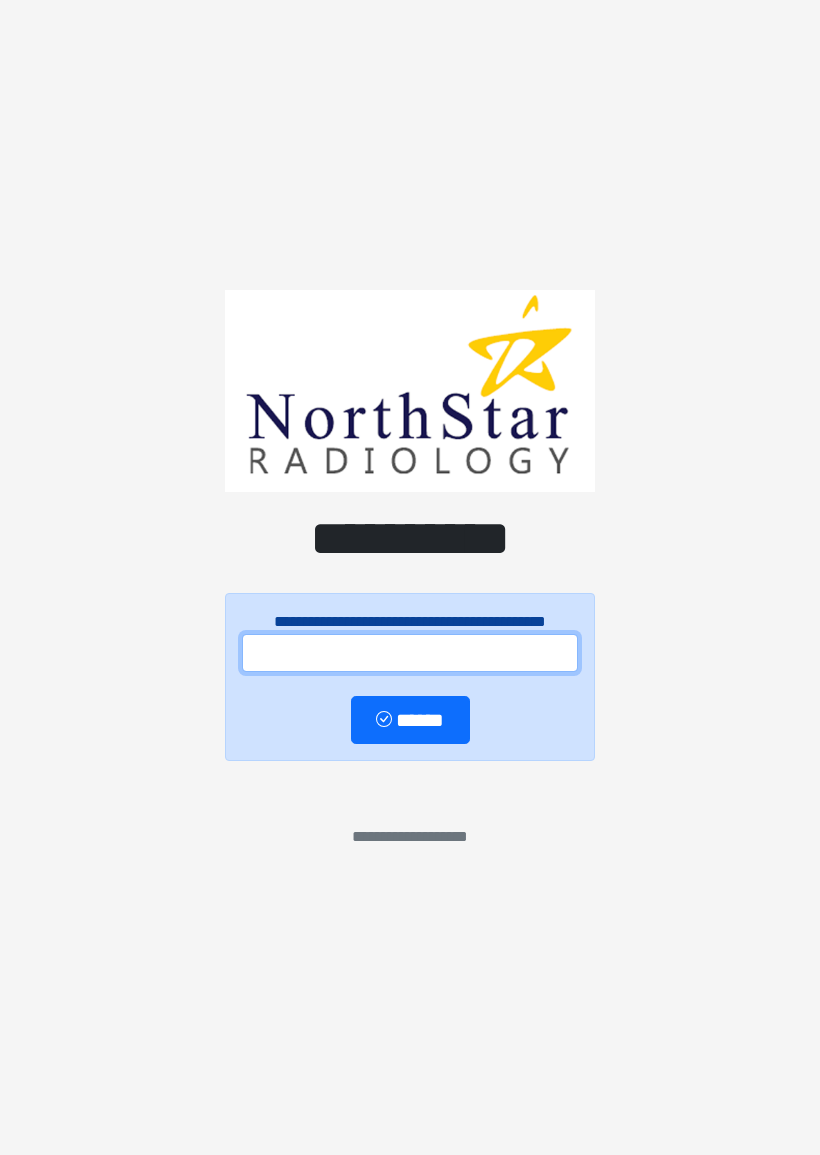 click at bounding box center [410, 653] 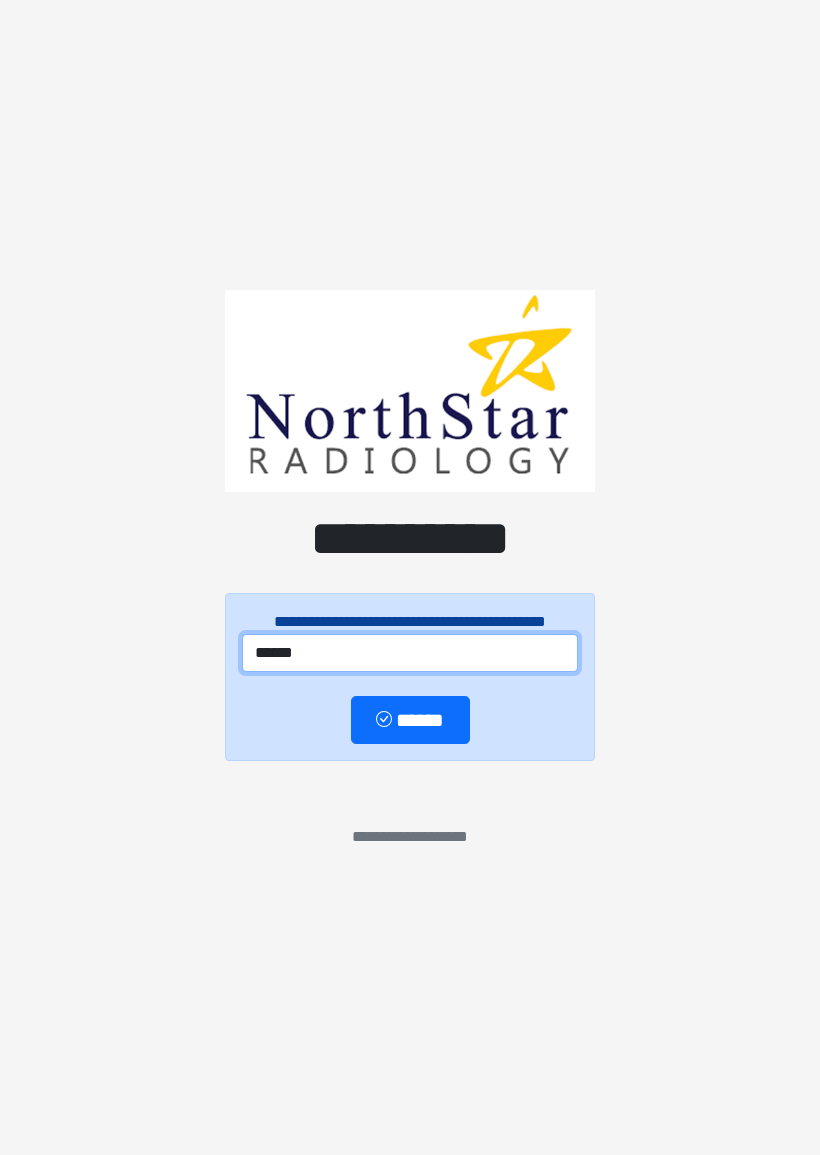 type on "******" 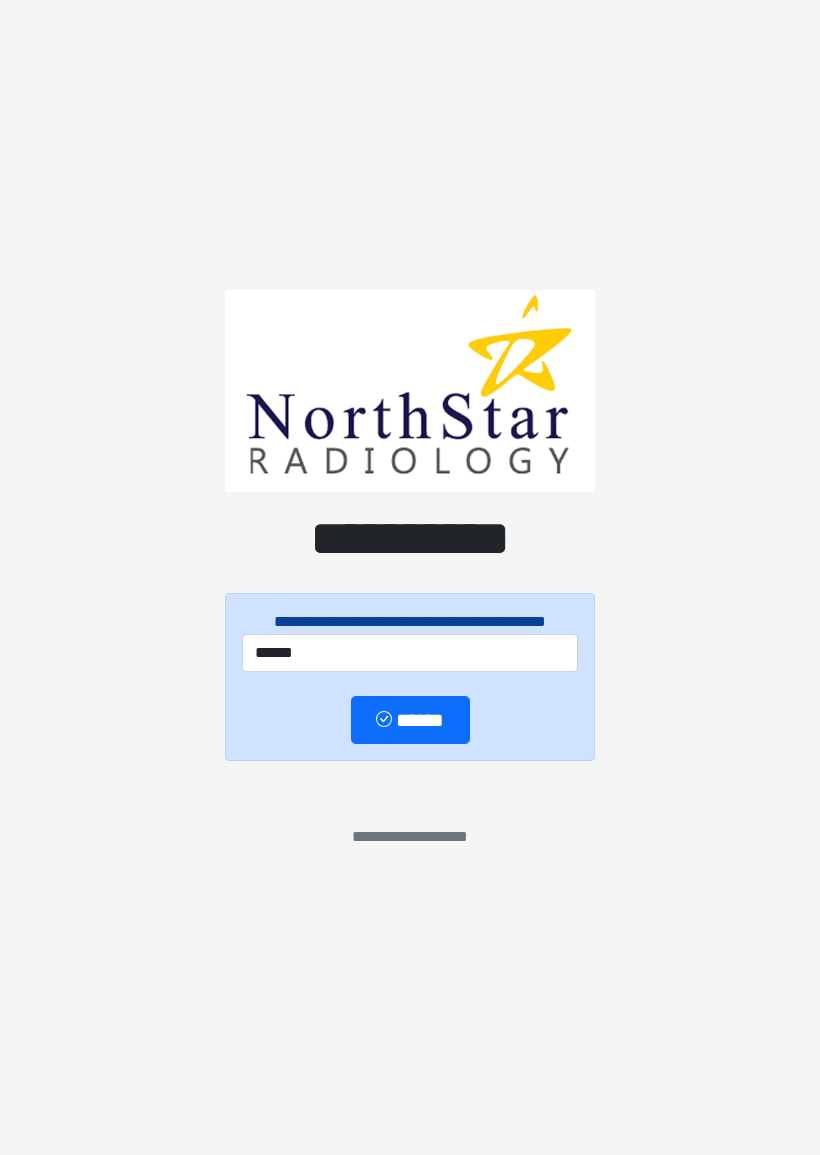 click on "******" at bounding box center (410, 720) 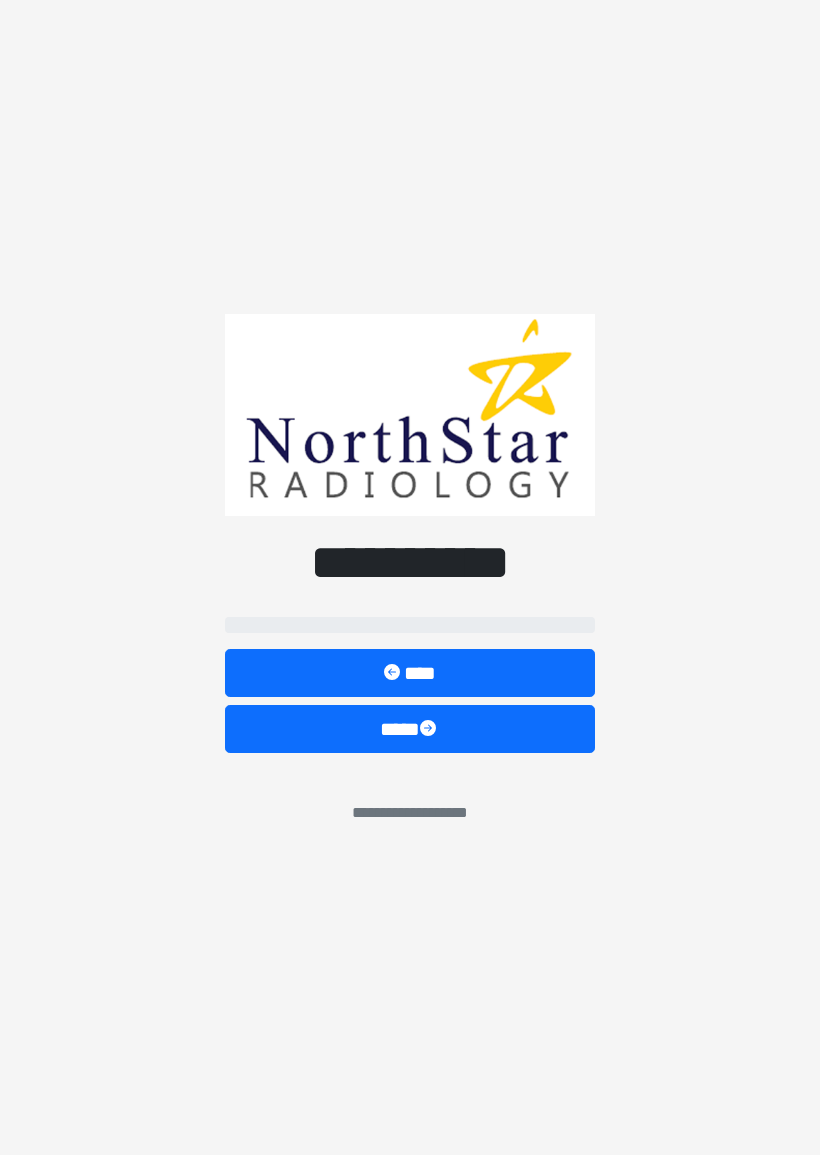 select on "*******" 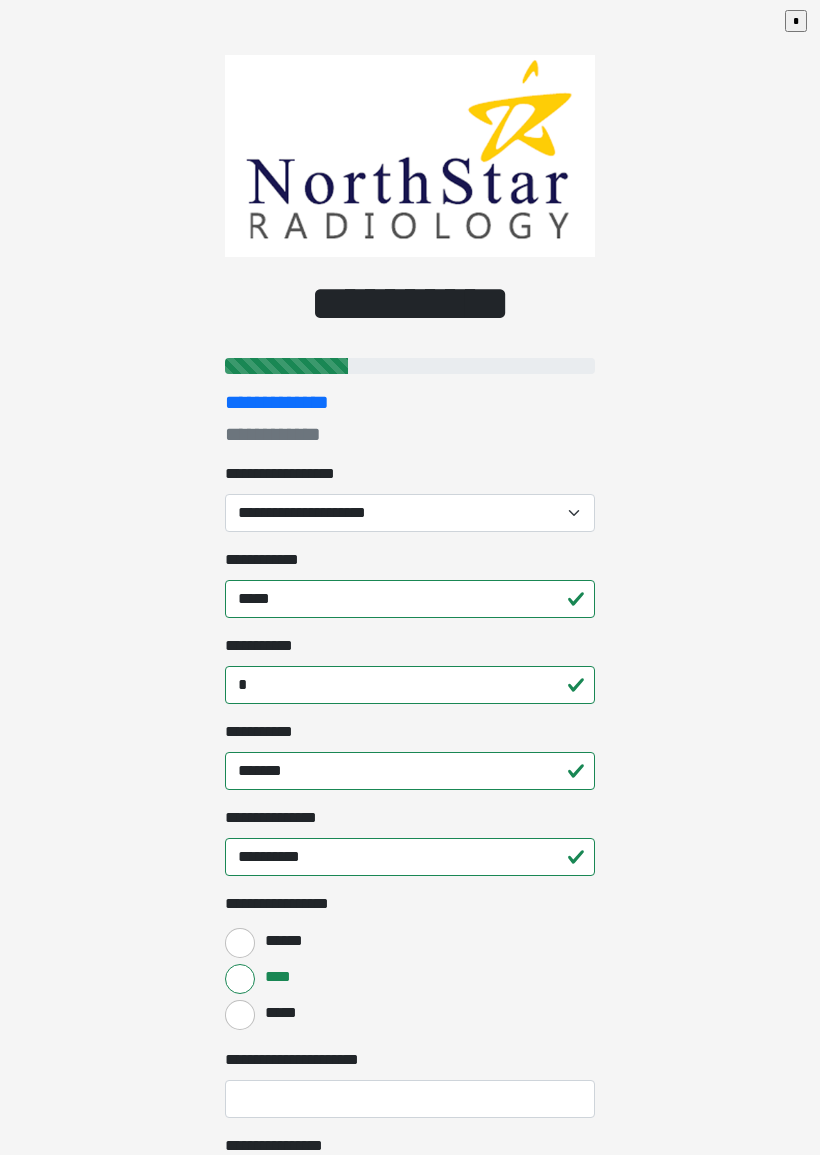 click on "**********" at bounding box center (410, 513) 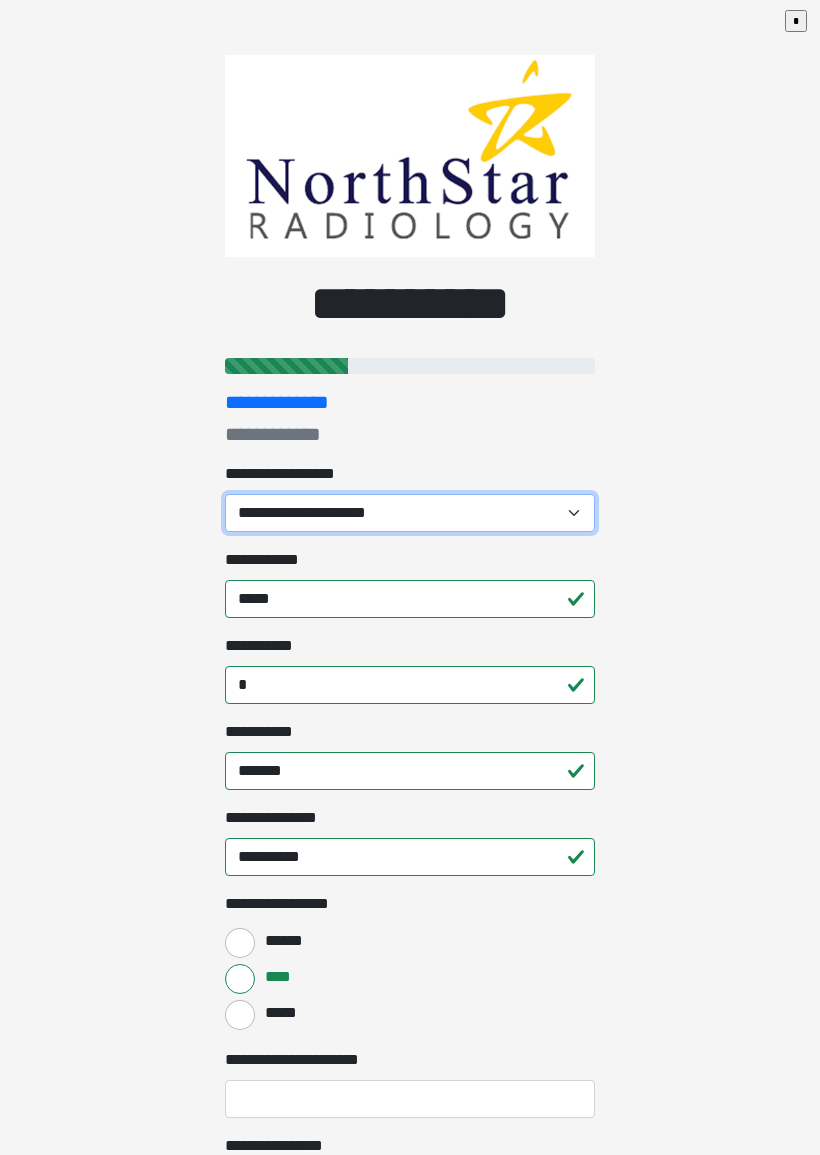 select on "*******" 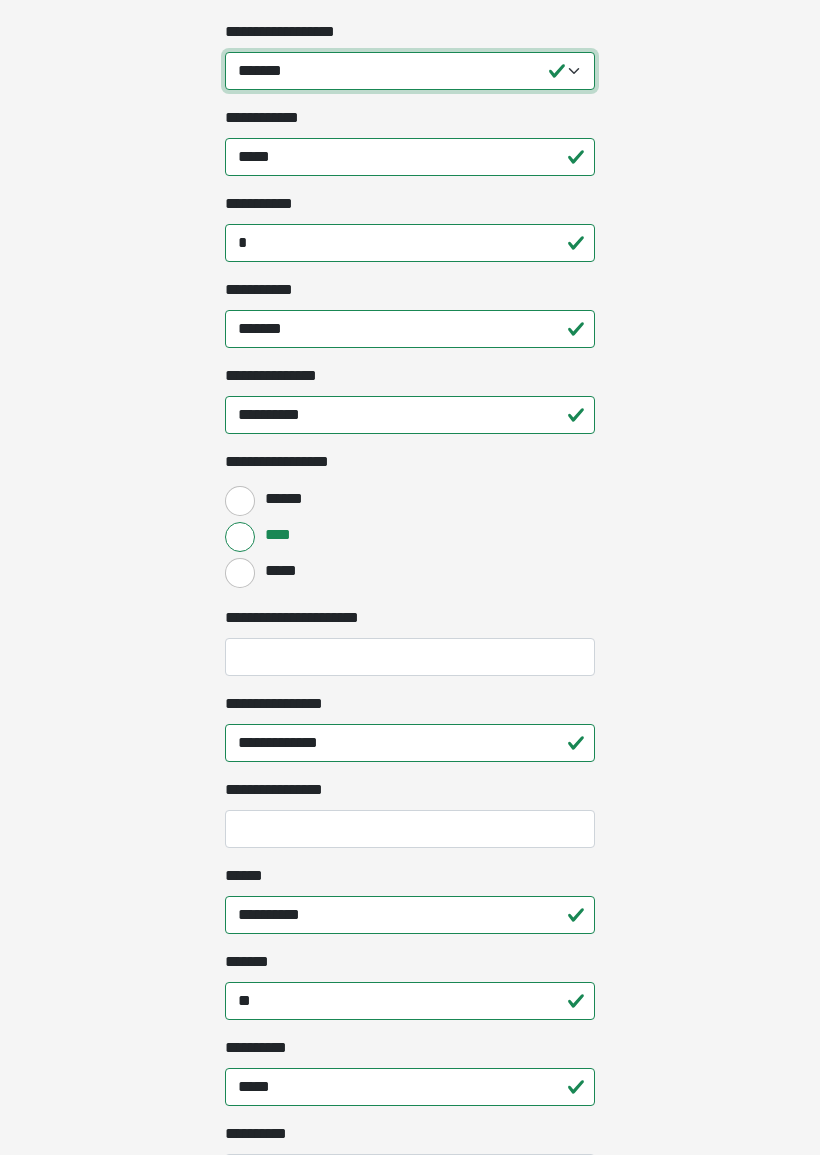 scroll, scrollTop: 447, scrollLeft: 0, axis: vertical 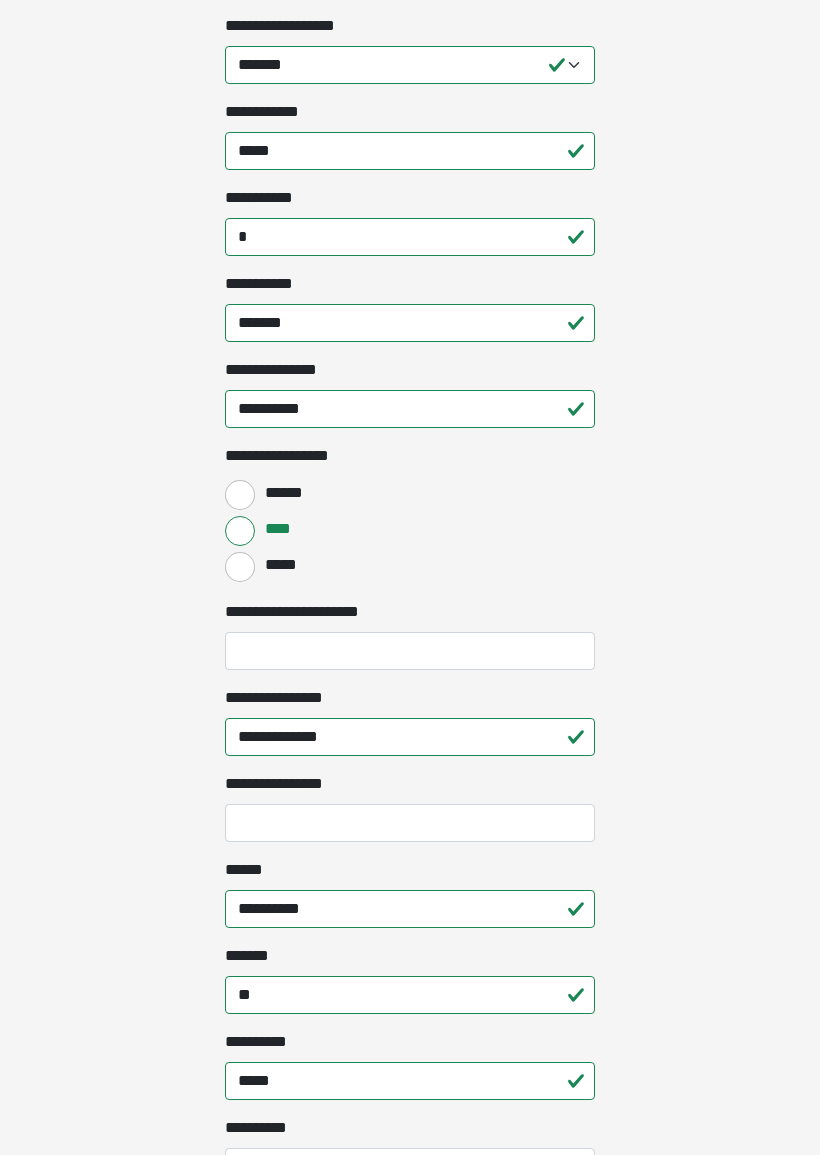 click on "**********" at bounding box center [410, 130] 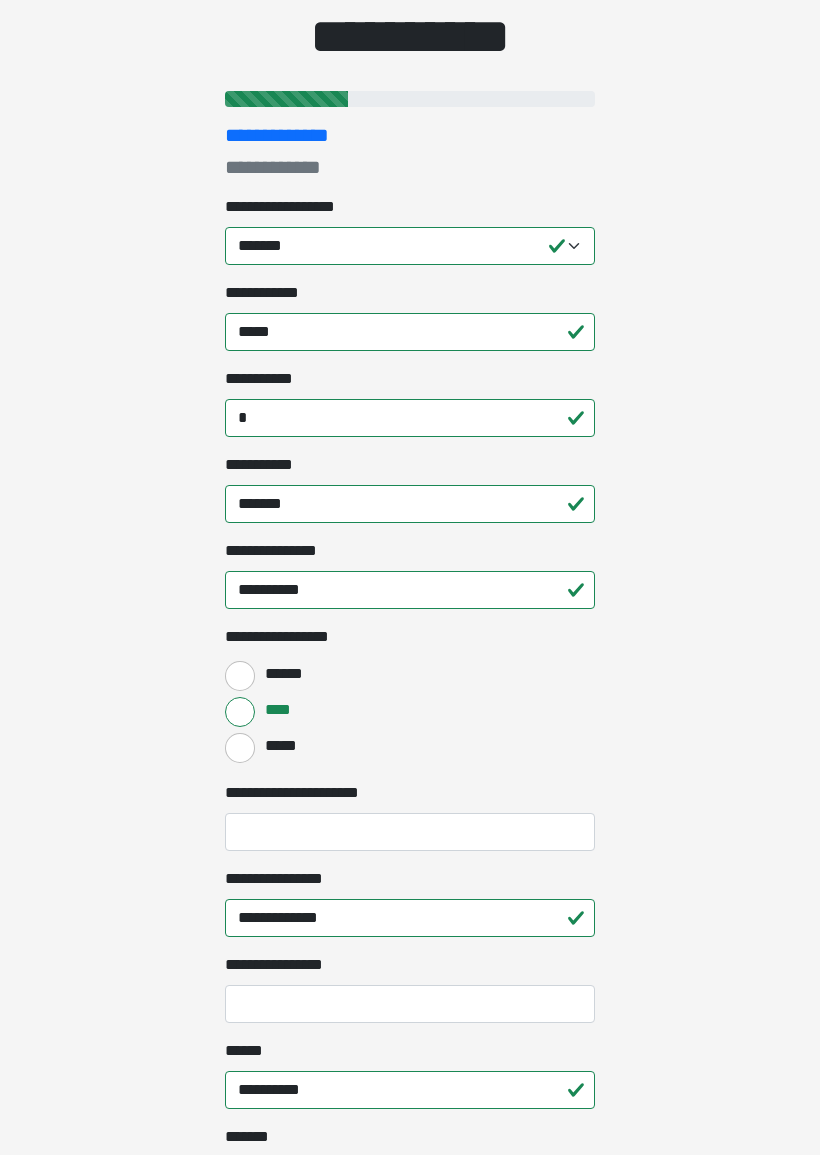 scroll, scrollTop: 0, scrollLeft: 0, axis: both 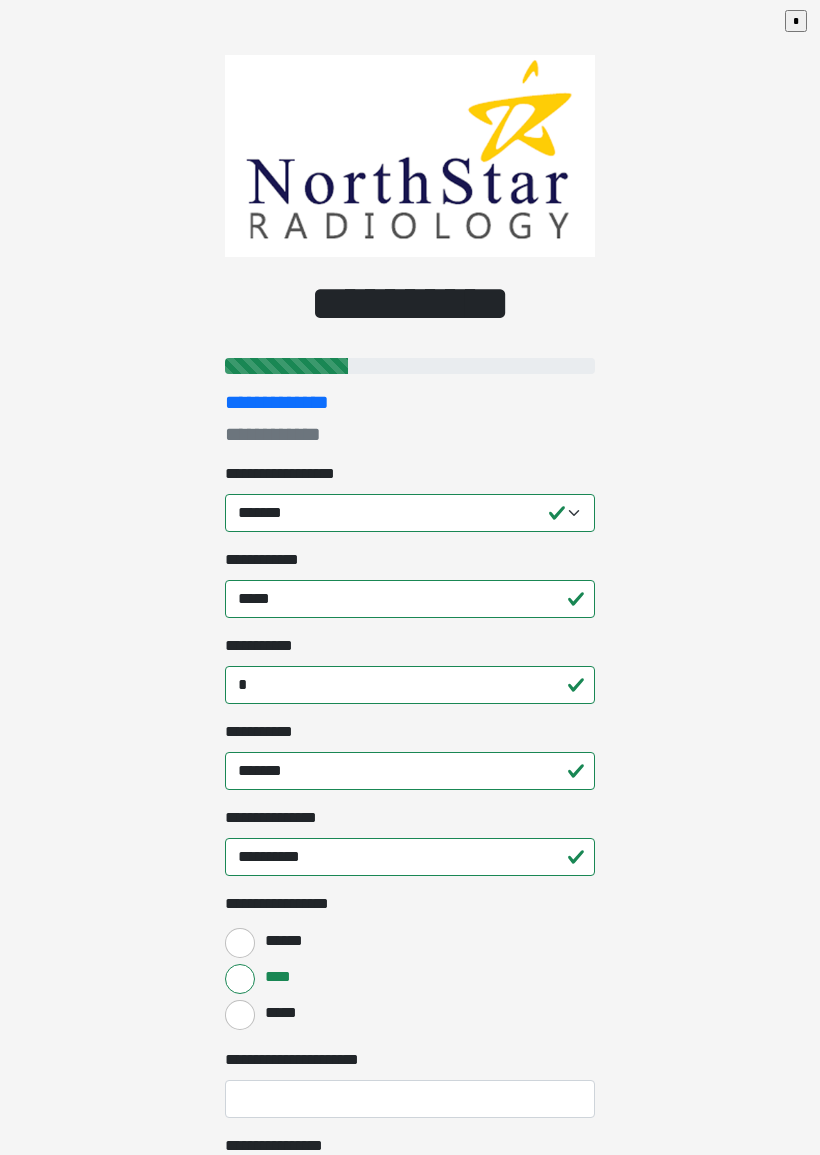 click on "**********" at bounding box center [410, 577] 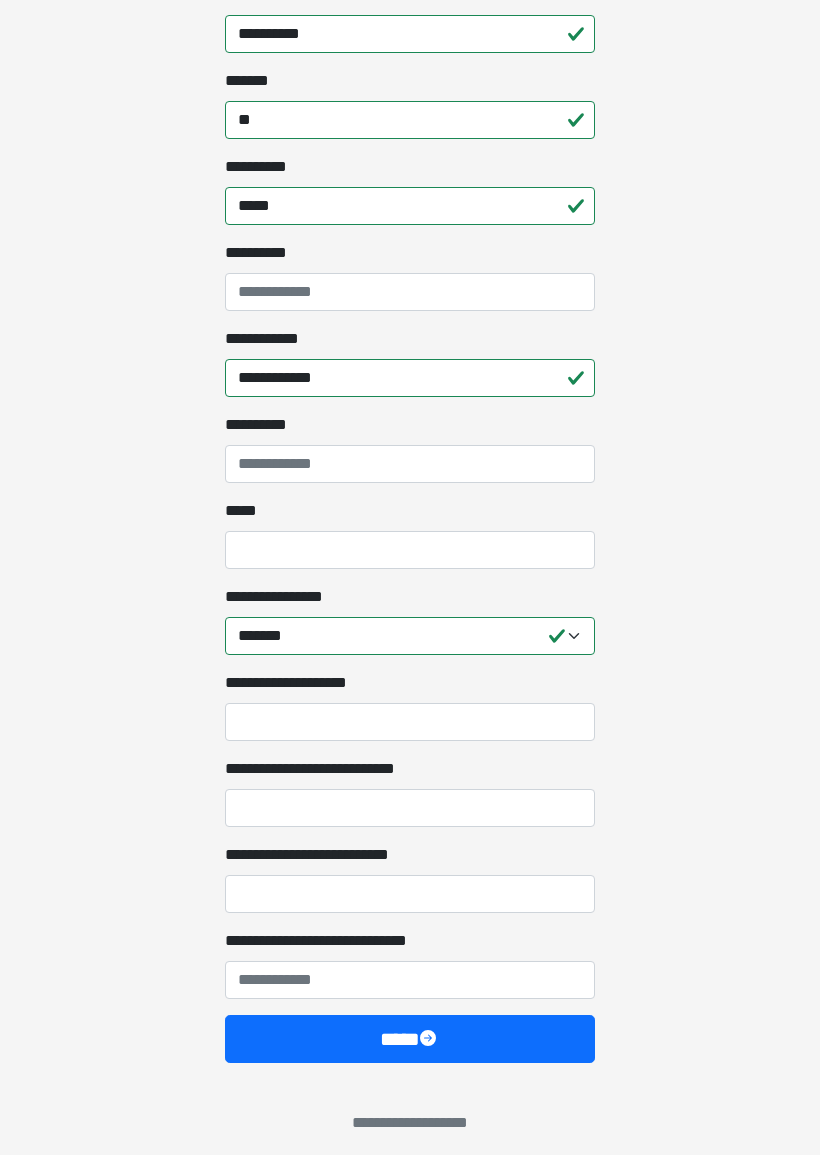 scroll, scrollTop: 1334, scrollLeft: 0, axis: vertical 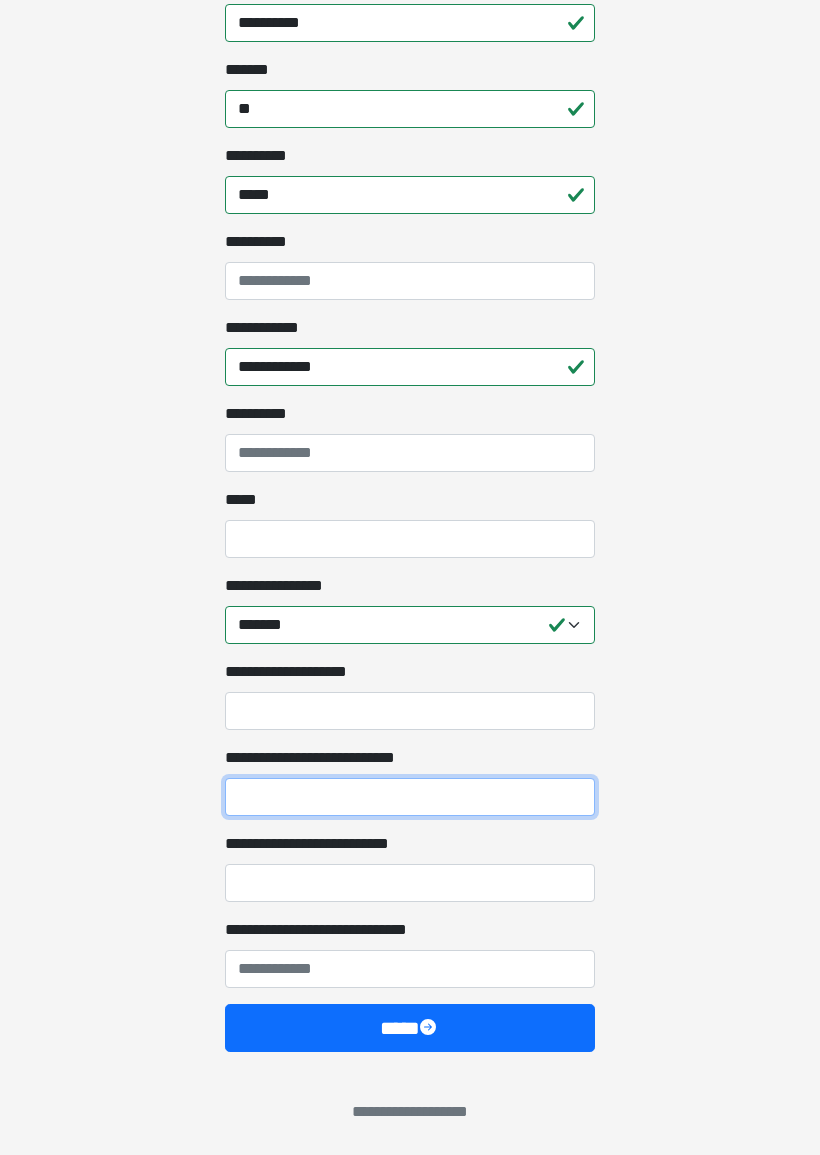 click on "**********" at bounding box center [410, 797] 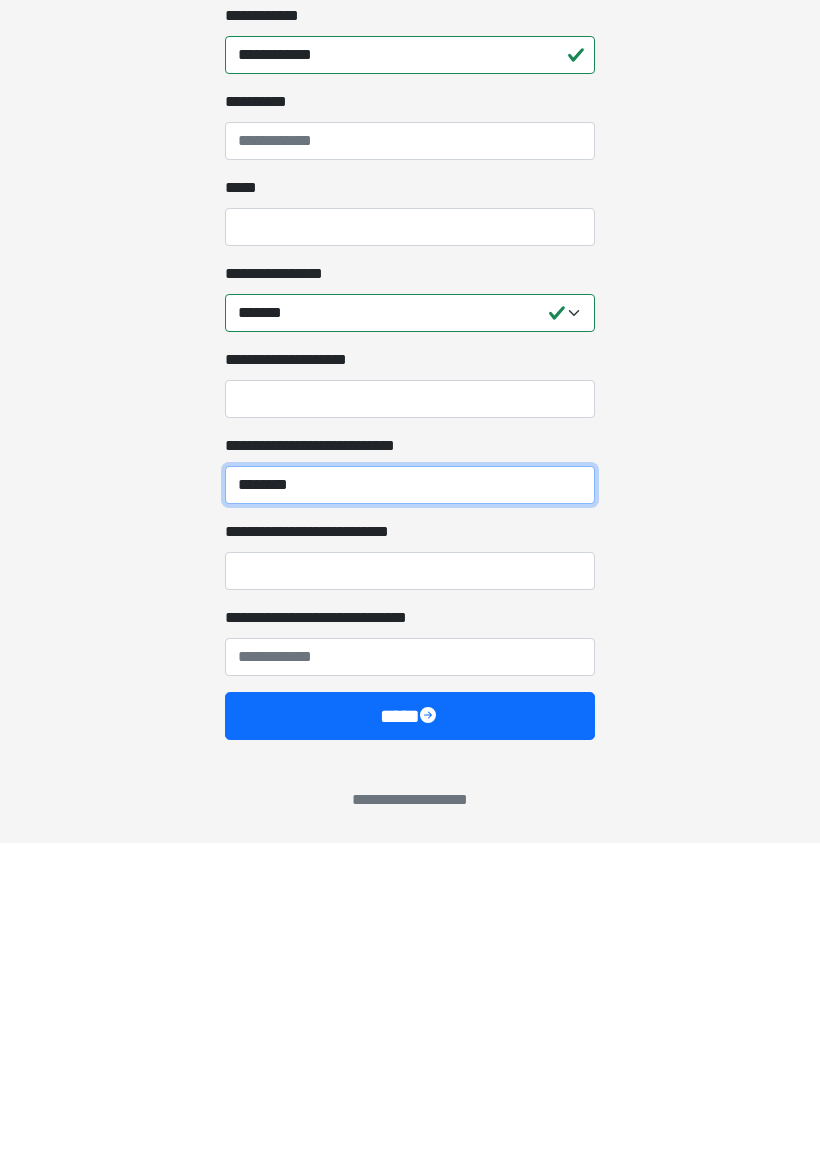 type on "********" 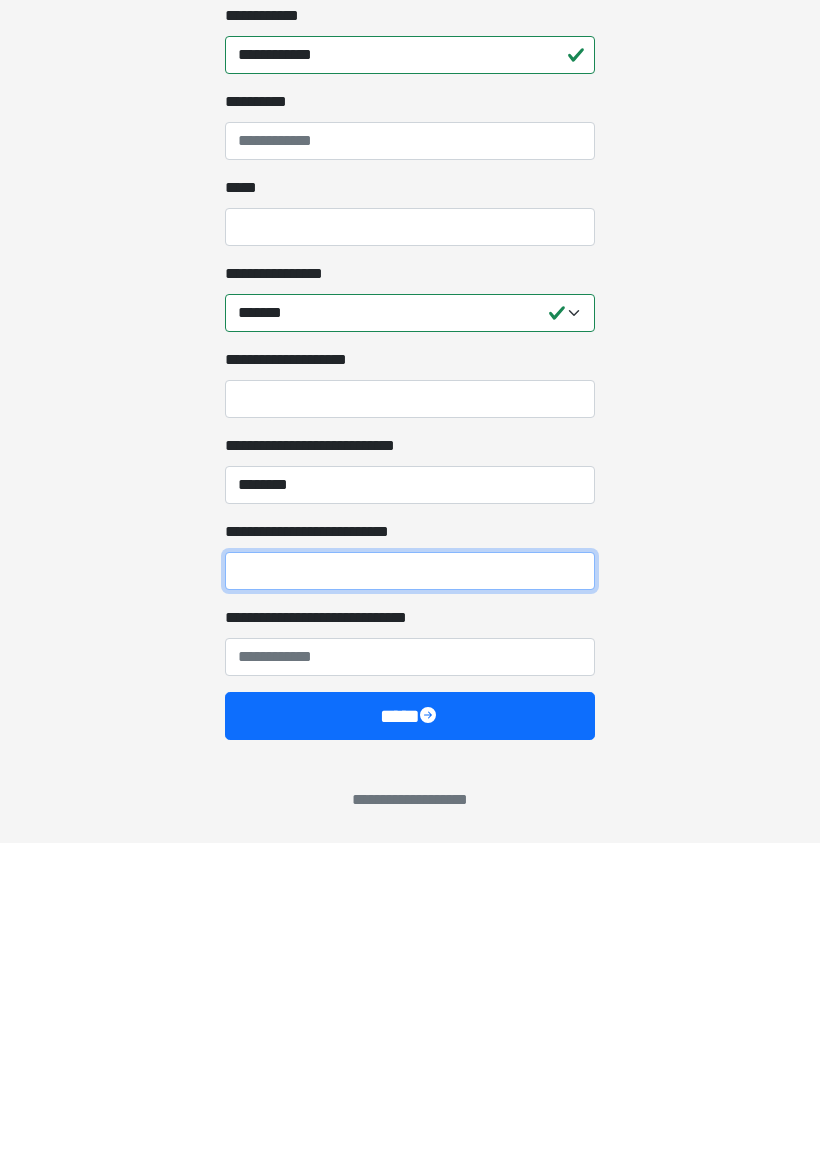 click on "**********" at bounding box center [410, 883] 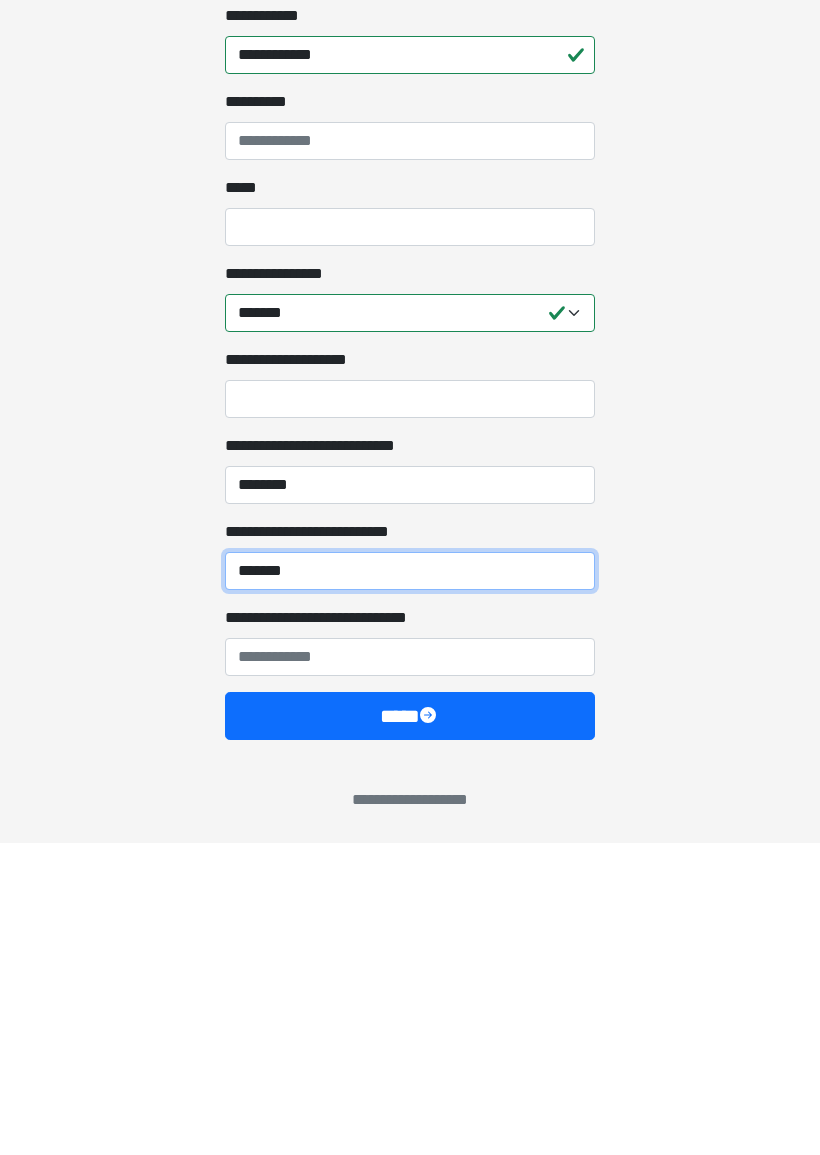type on "*******" 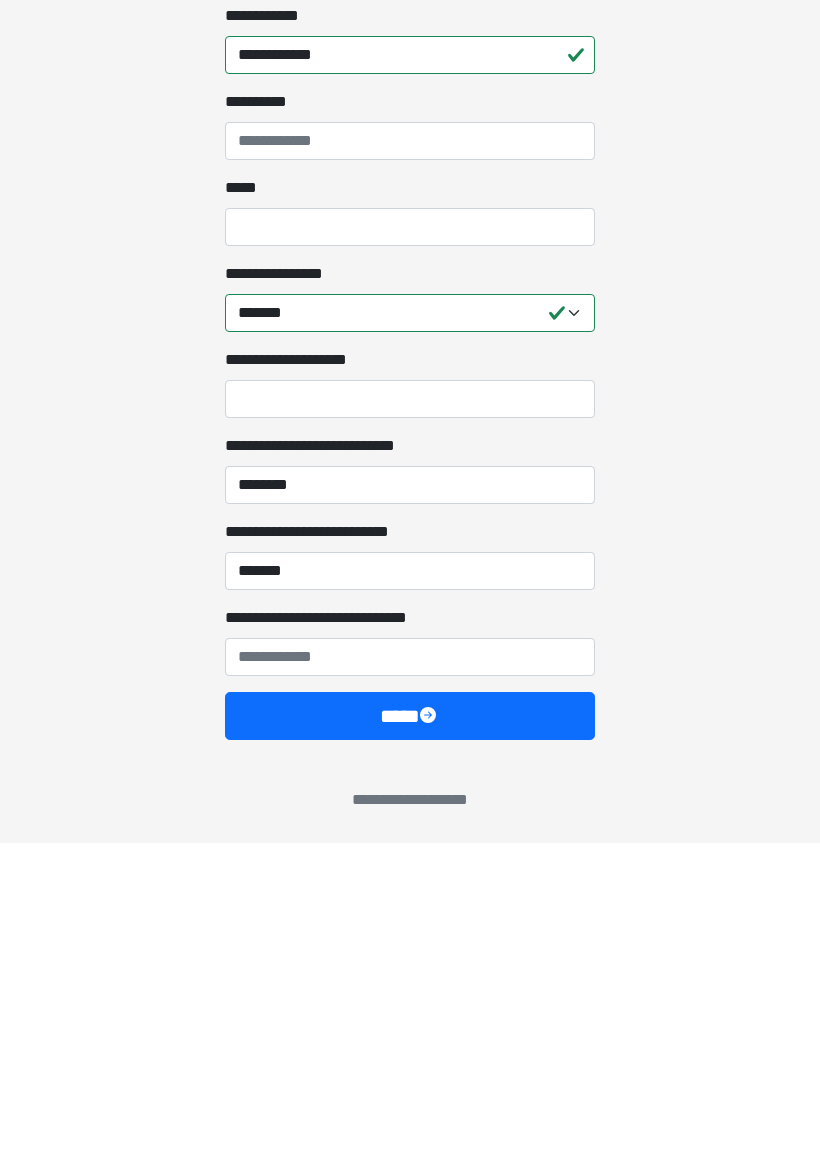 click on "**********" at bounding box center [410, 969] 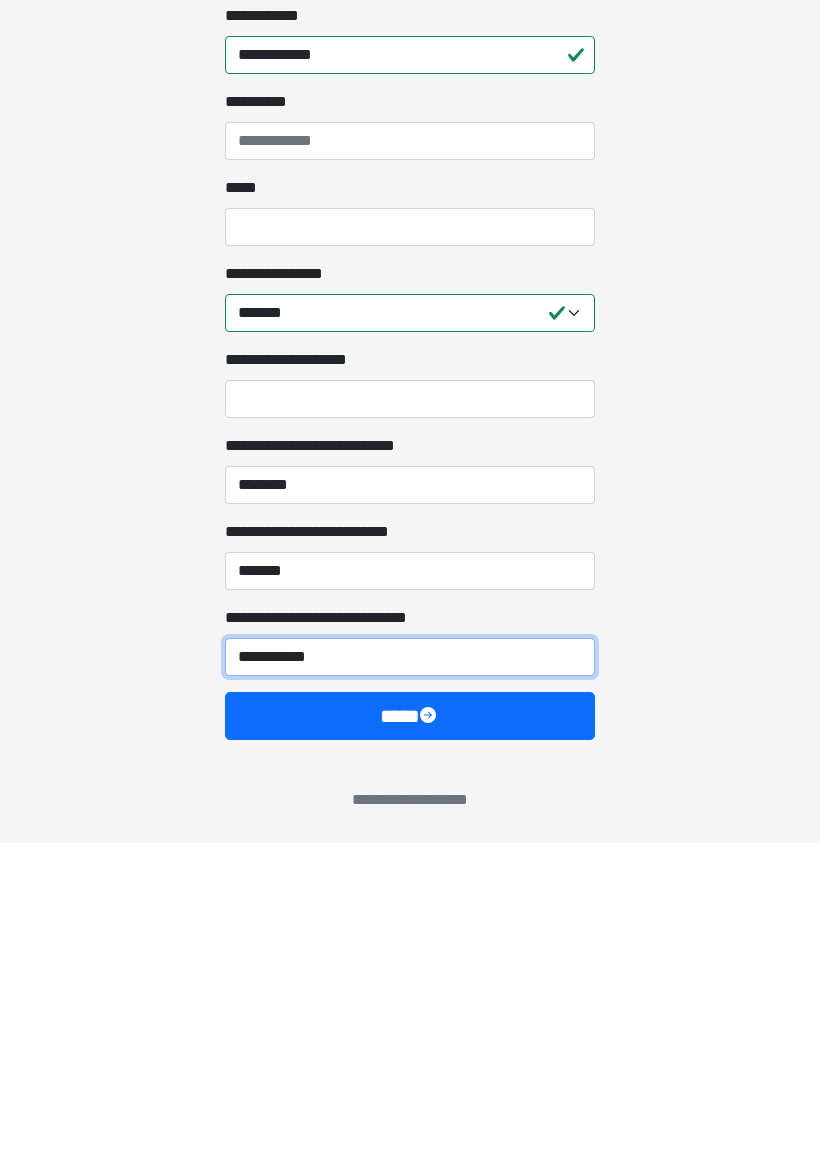 type on "**********" 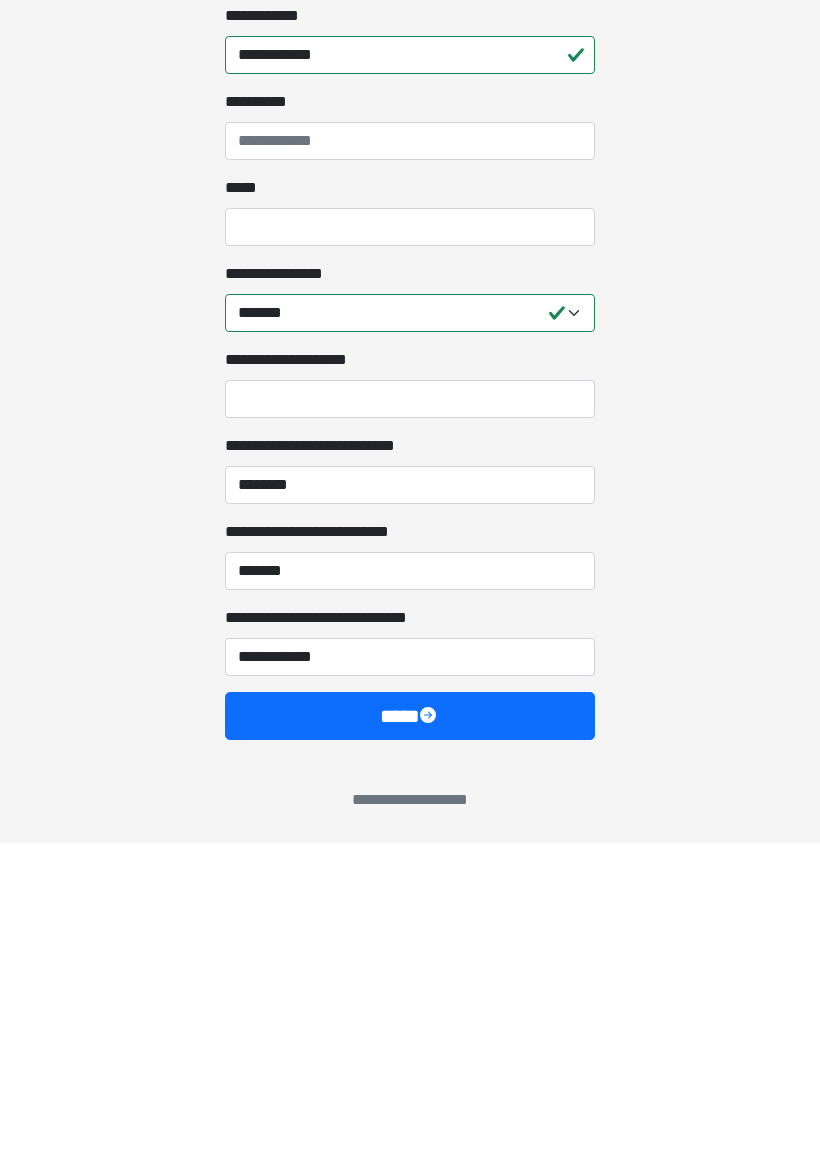 click on "****" at bounding box center (410, 1028) 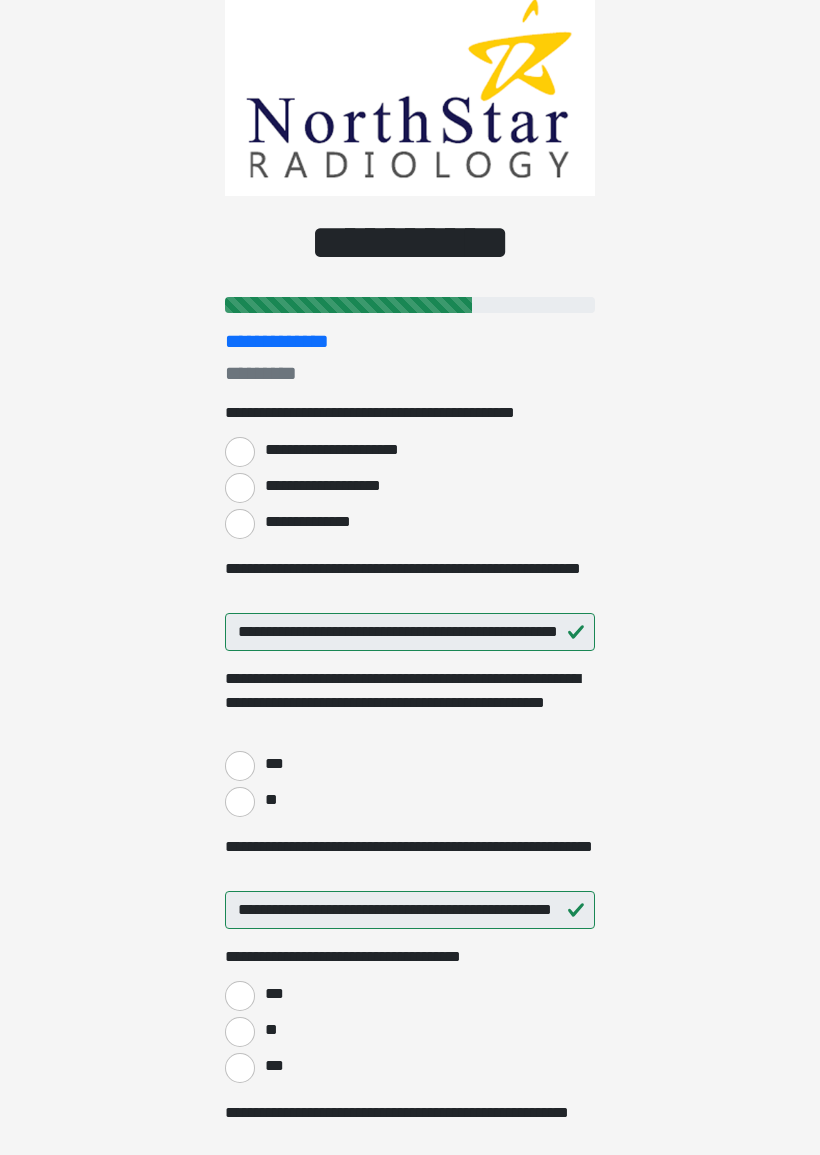 scroll, scrollTop: 0, scrollLeft: 0, axis: both 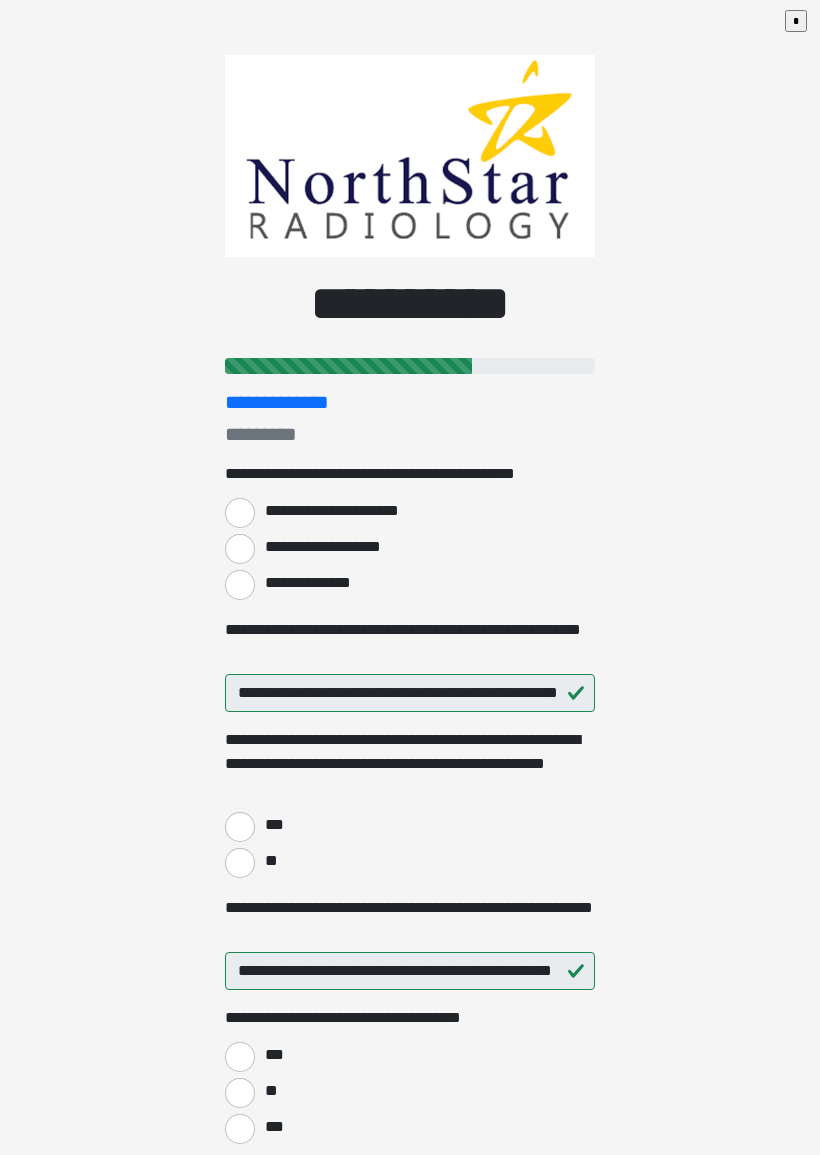 click on "**********" at bounding box center [240, 585] 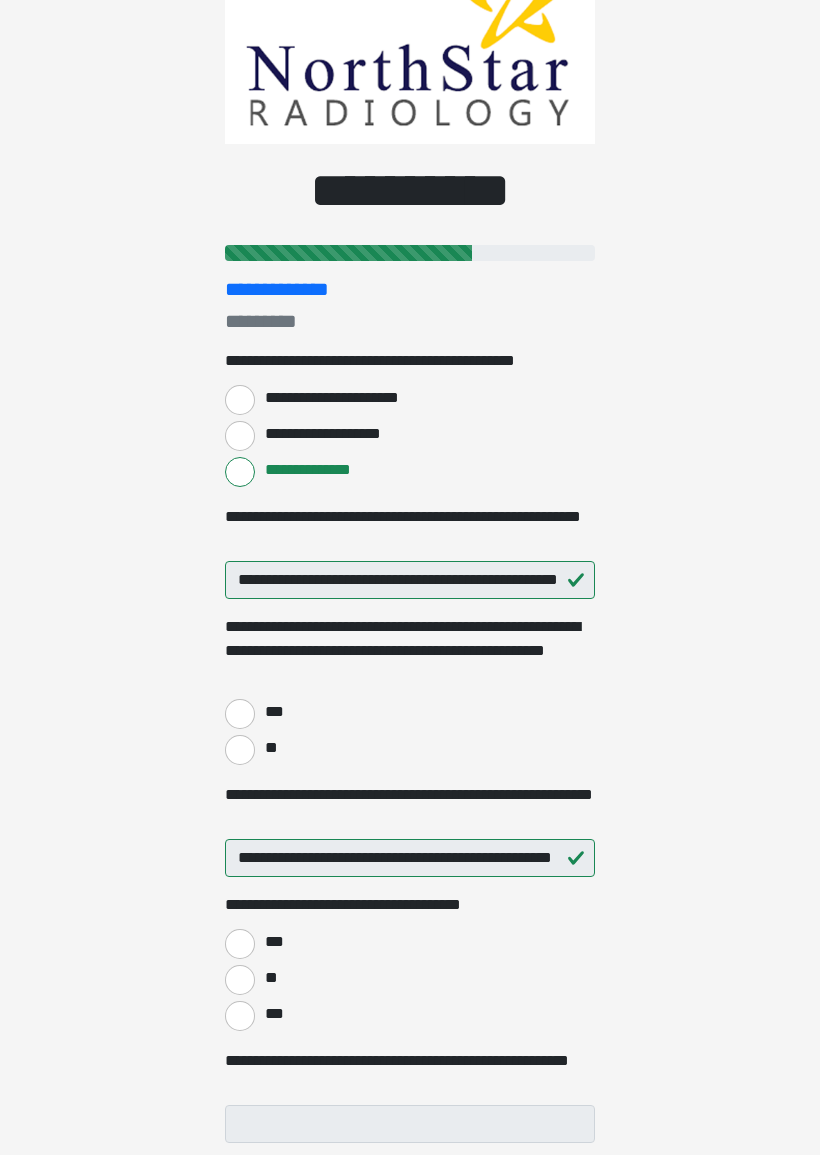 scroll, scrollTop: 139, scrollLeft: 0, axis: vertical 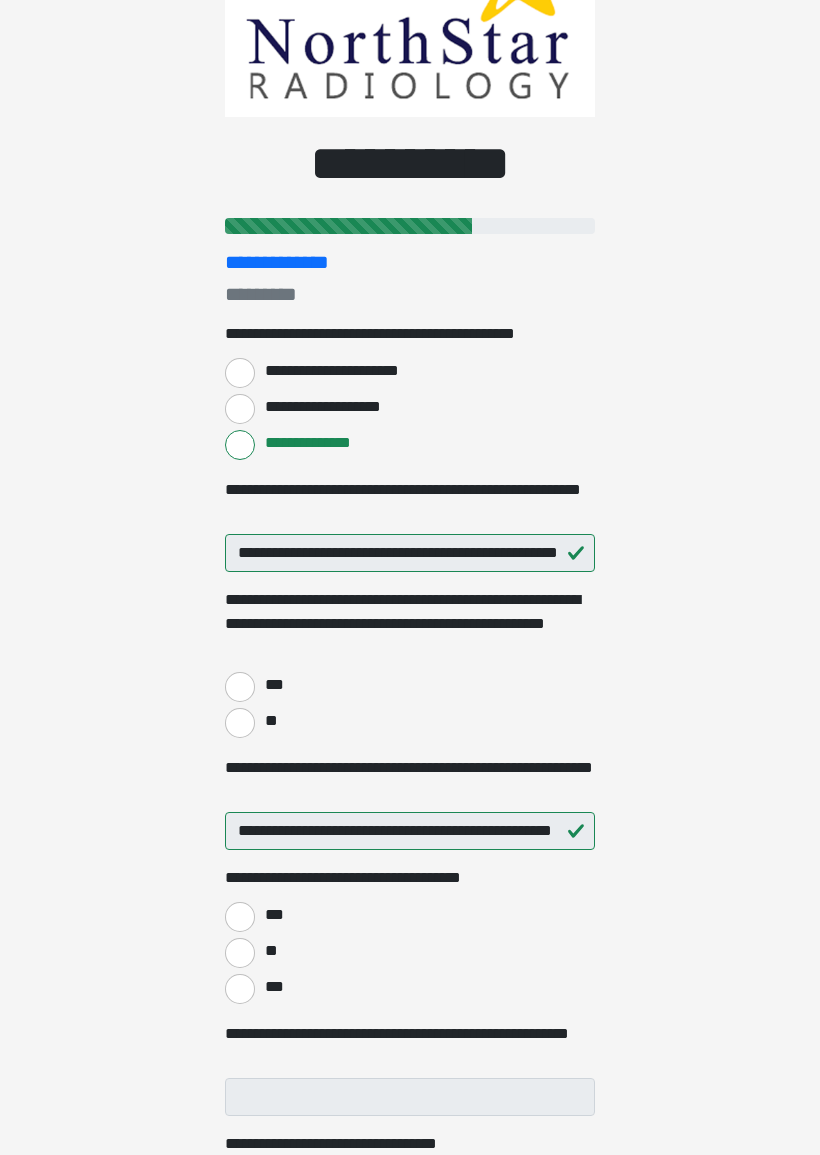 click on "**" at bounding box center (240, 724) 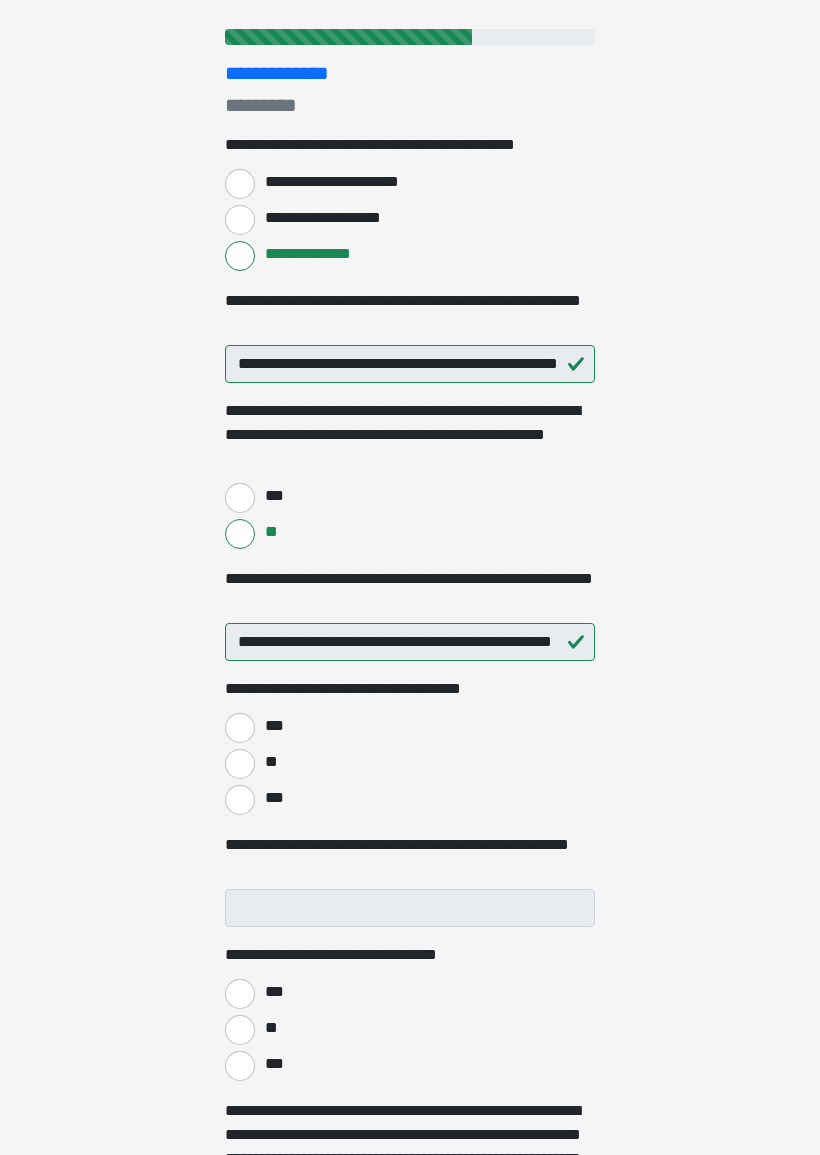 scroll, scrollTop: 337, scrollLeft: 0, axis: vertical 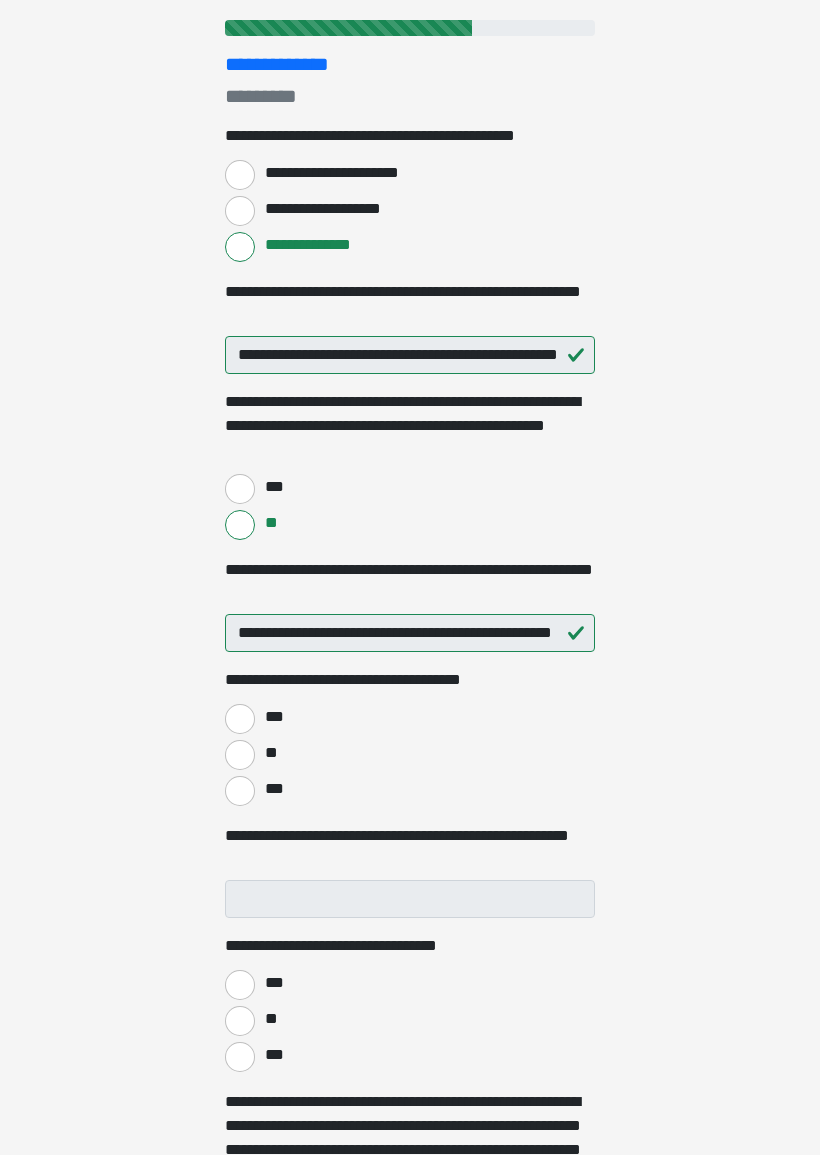 click on "***" at bounding box center [240, 720] 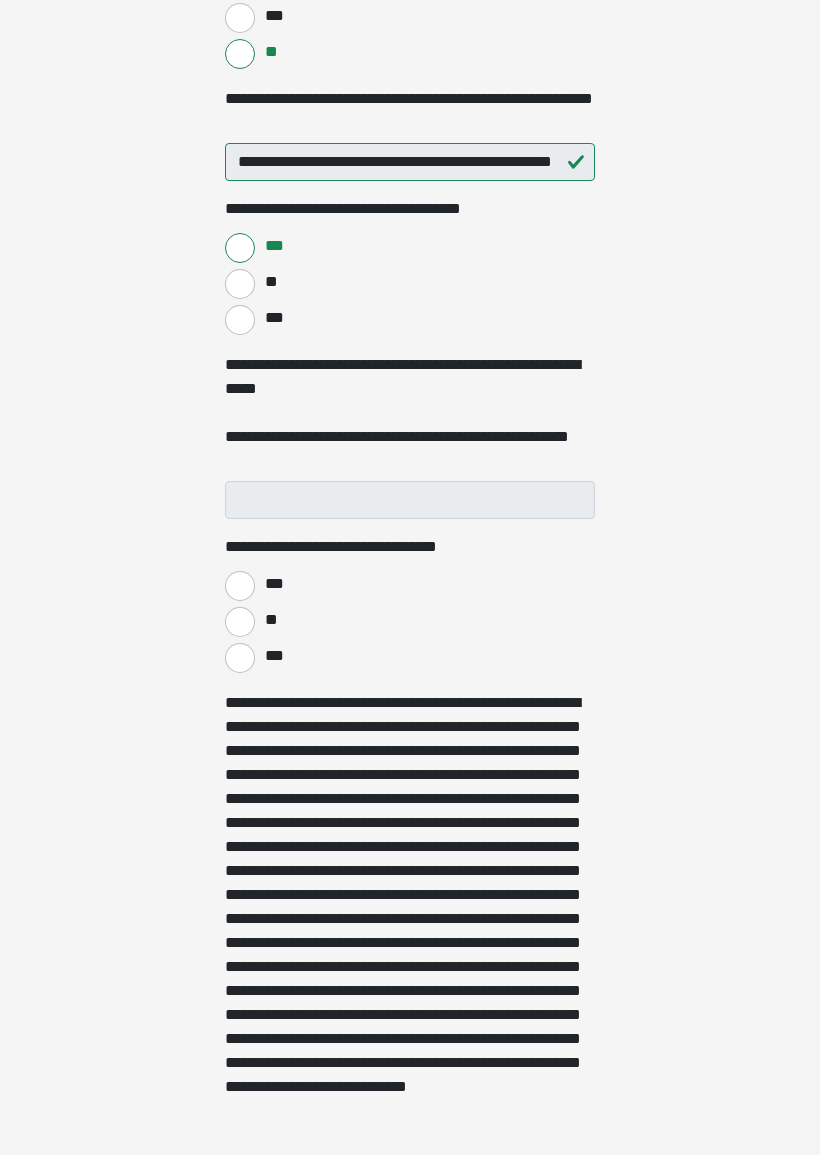scroll, scrollTop: 809, scrollLeft: 0, axis: vertical 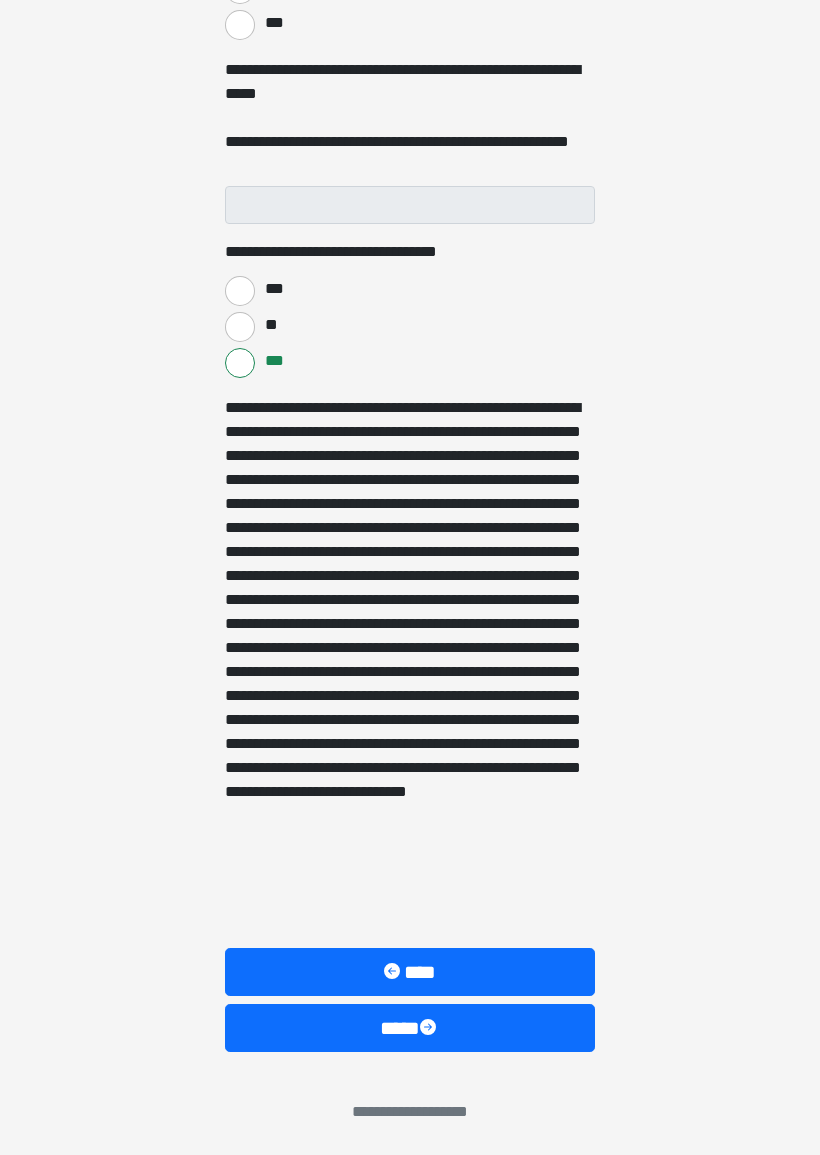 click on "****" at bounding box center (410, 1028) 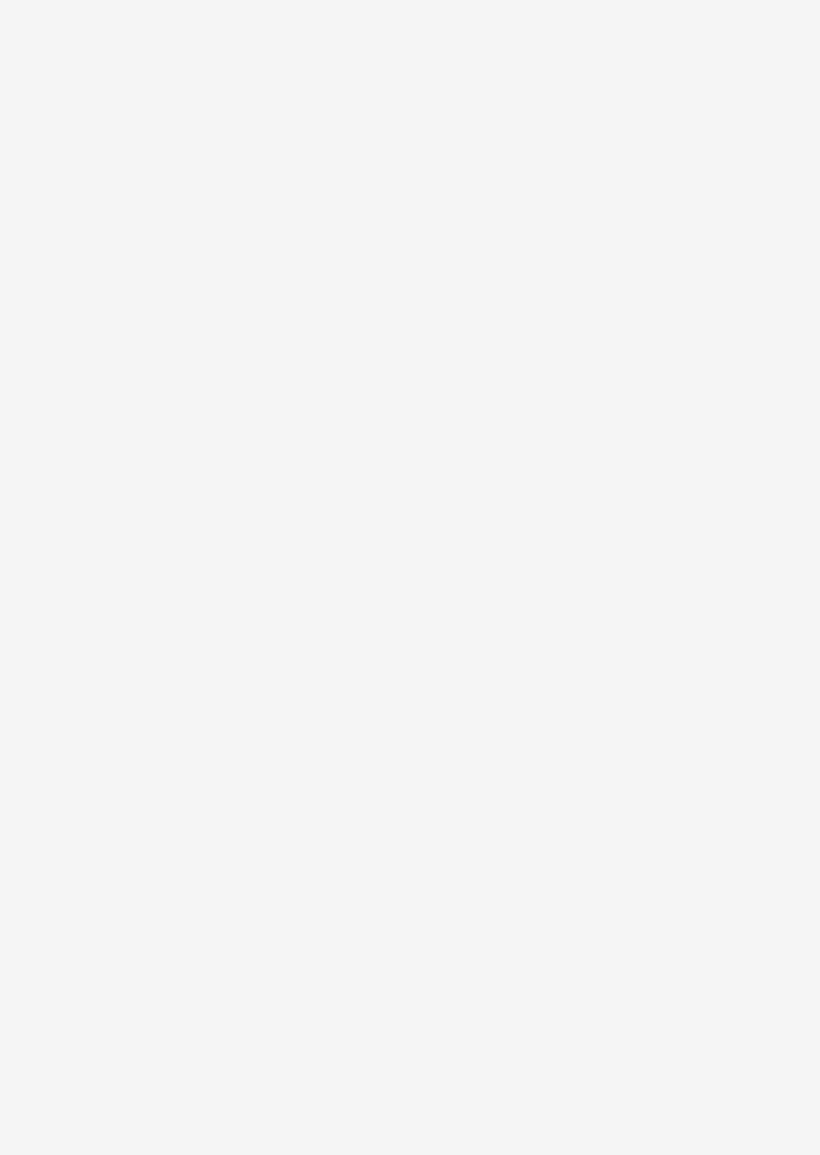 scroll, scrollTop: 0, scrollLeft: 0, axis: both 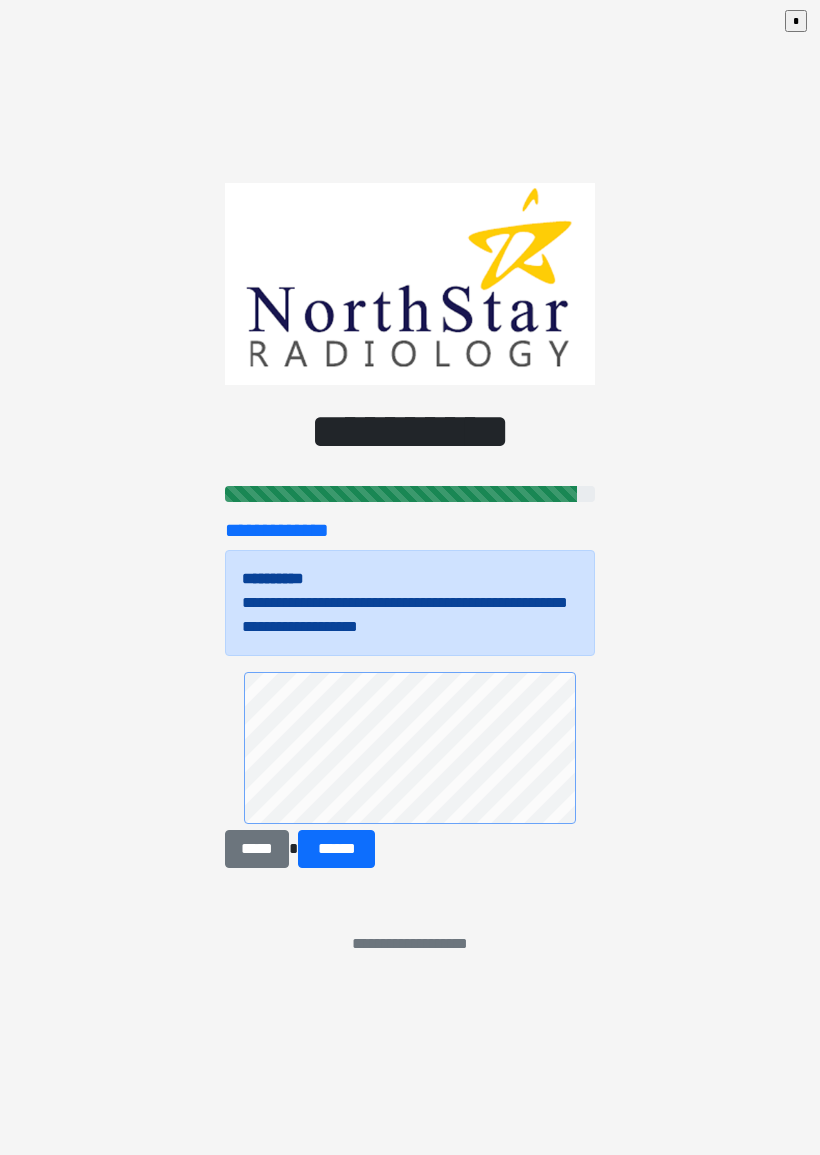 click on "******" at bounding box center [336, 849] 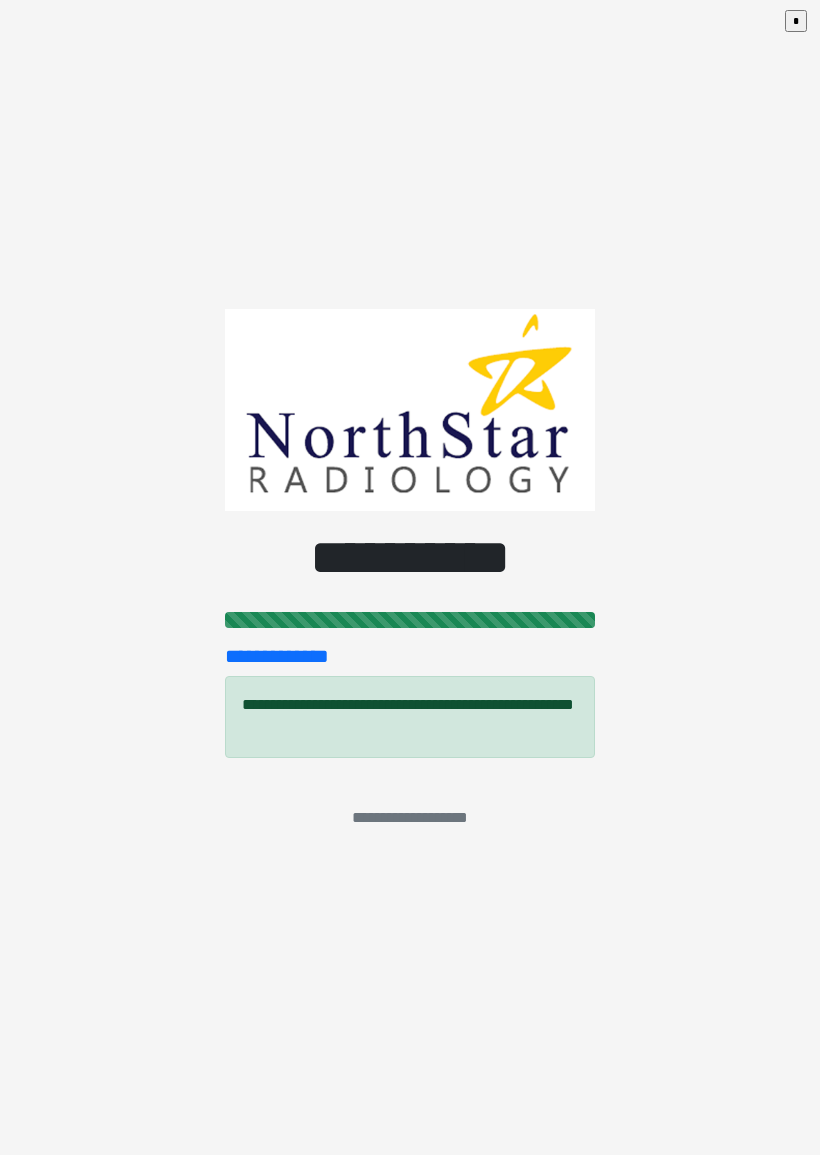 click on "*" at bounding box center [796, 21] 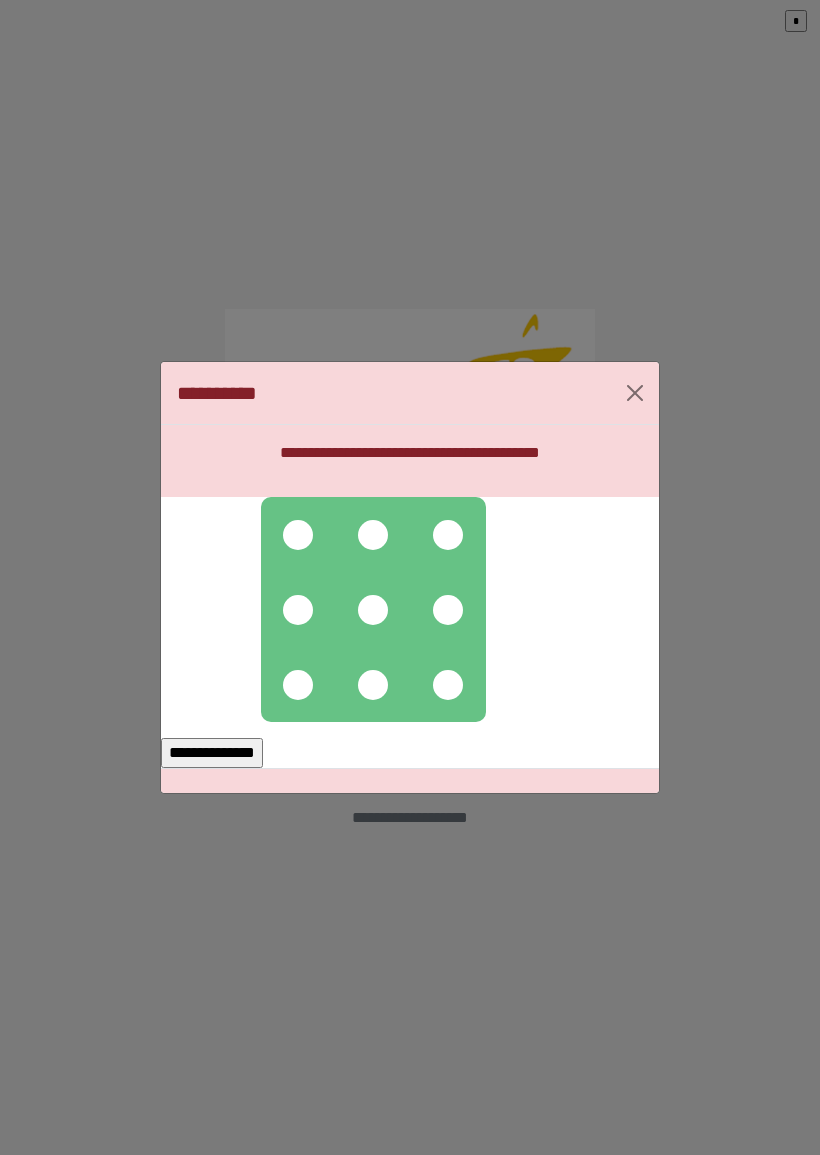 click at bounding box center [298, 535] 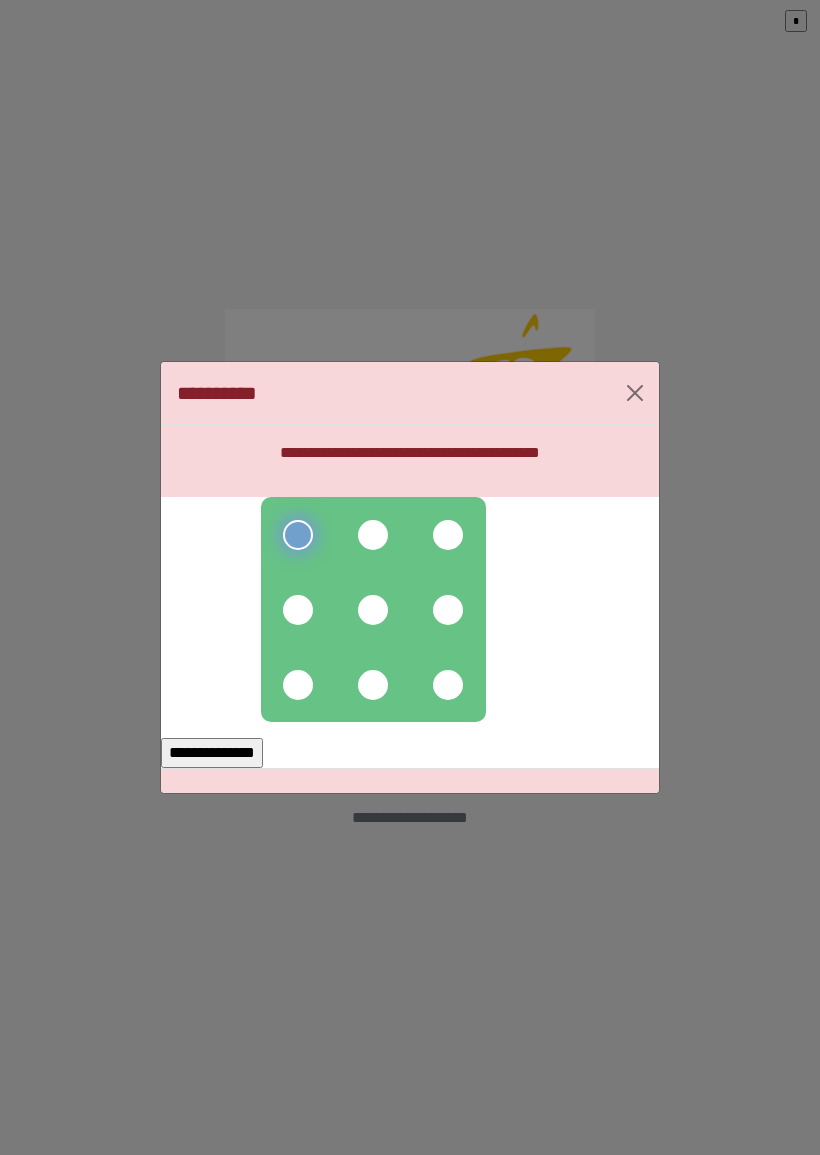 click at bounding box center [373, 535] 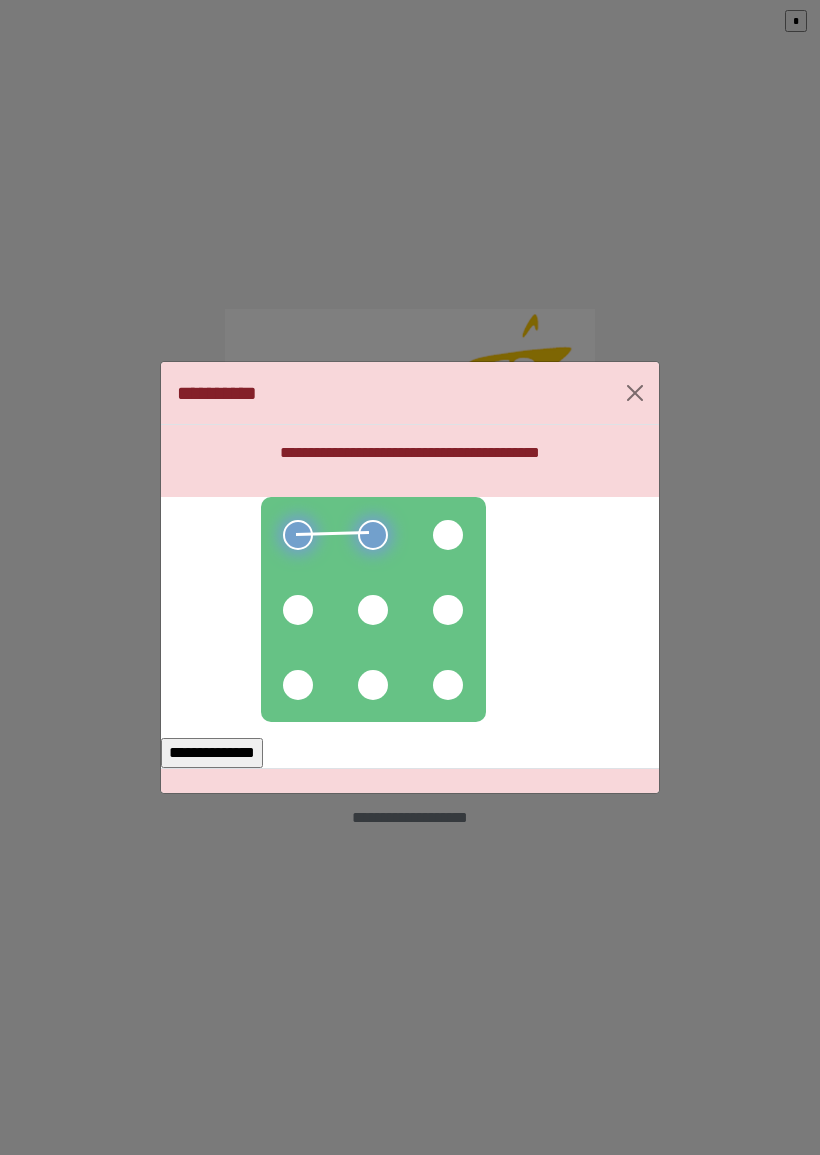 click at bounding box center [448, 535] 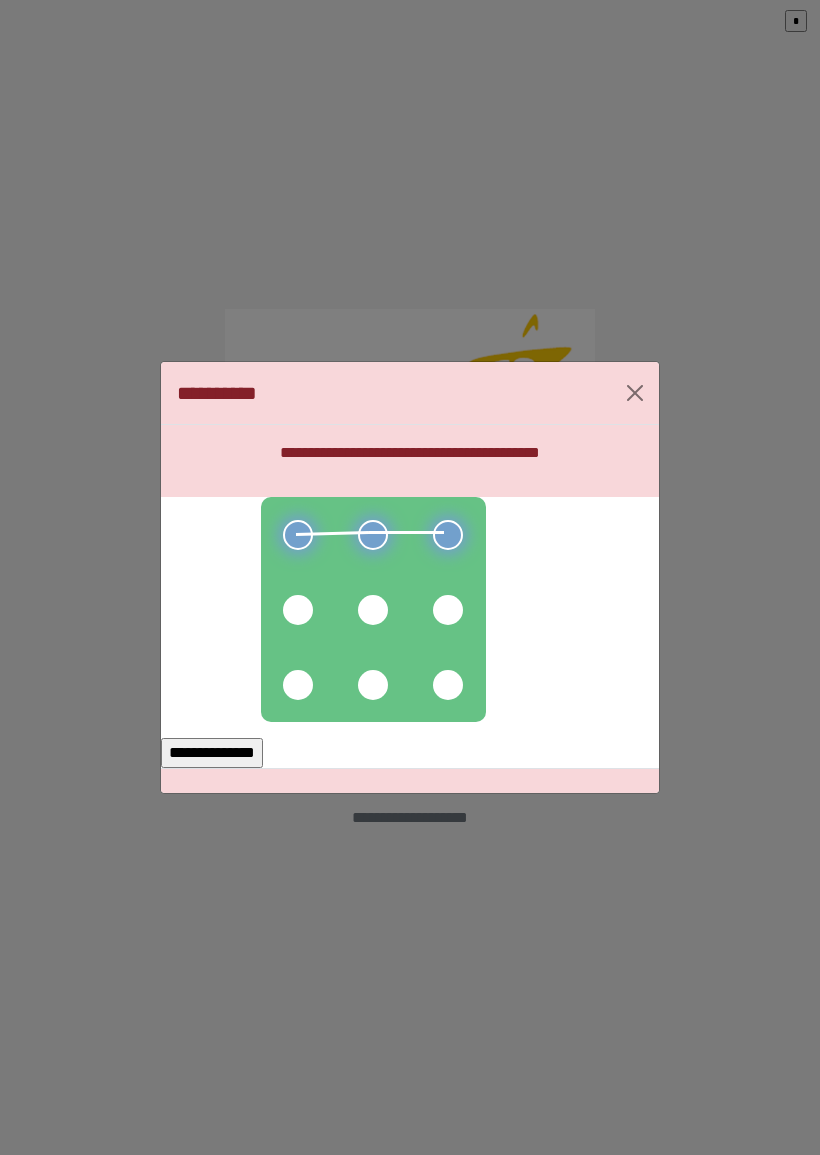 click at bounding box center [448, 610] 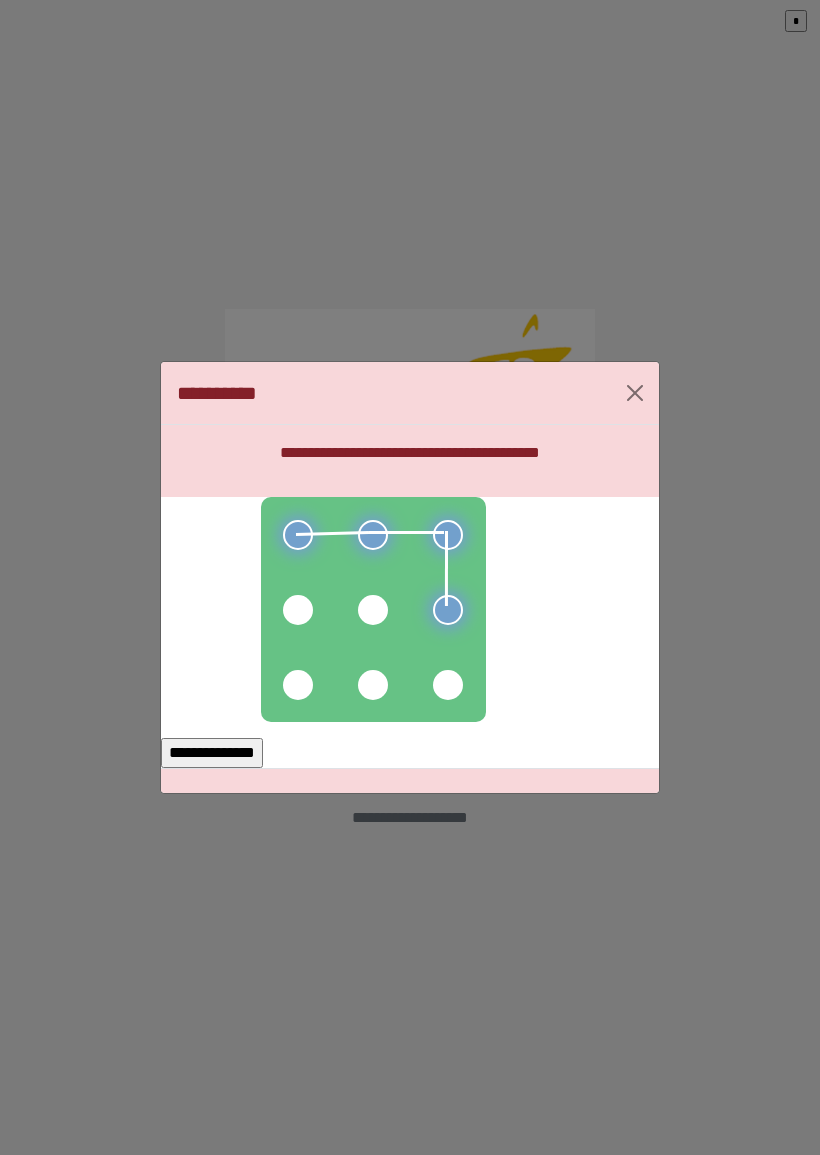 click at bounding box center [373, 610] 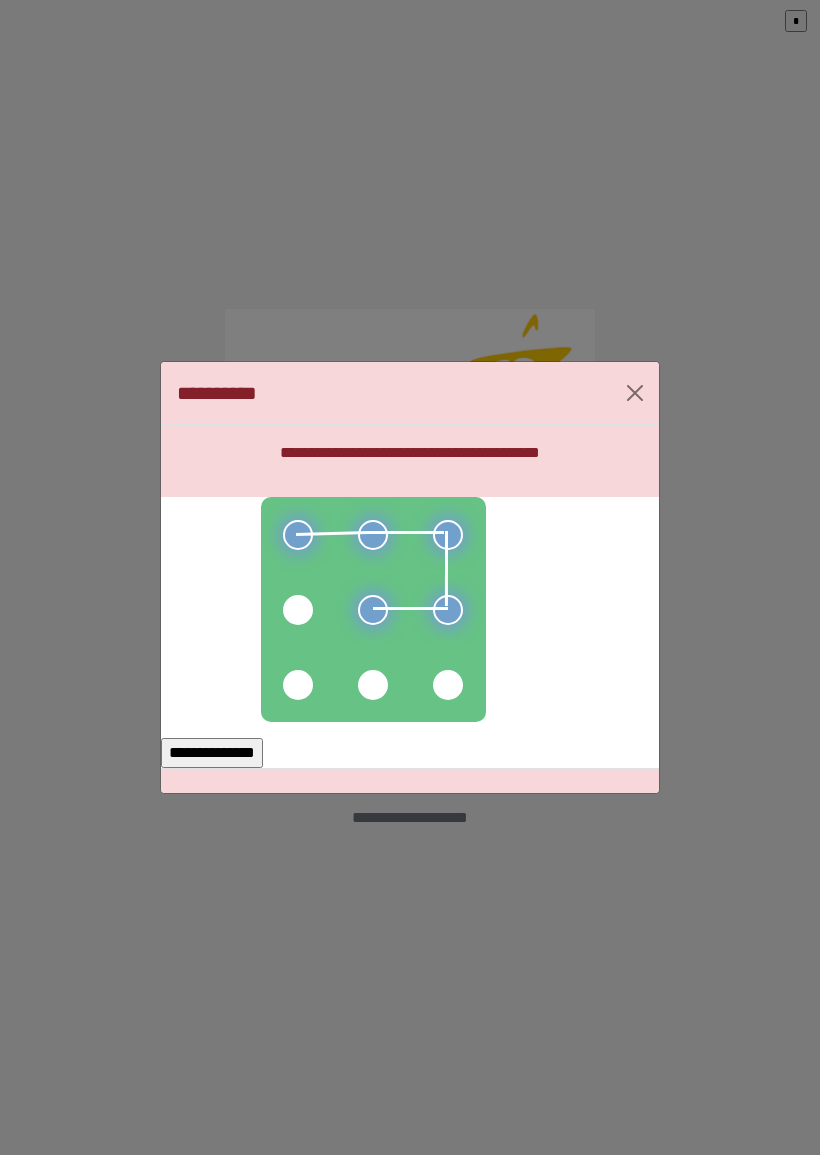 click on "**********" at bounding box center [212, 753] 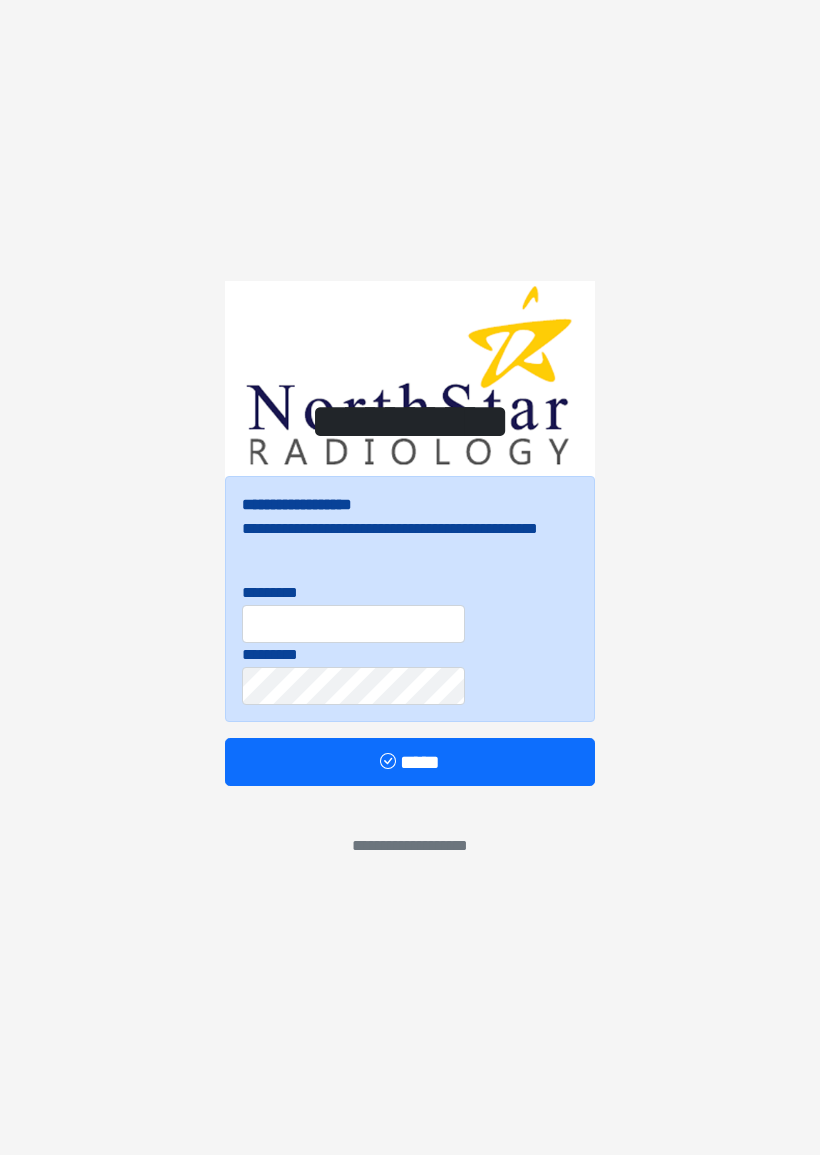 scroll, scrollTop: 0, scrollLeft: 0, axis: both 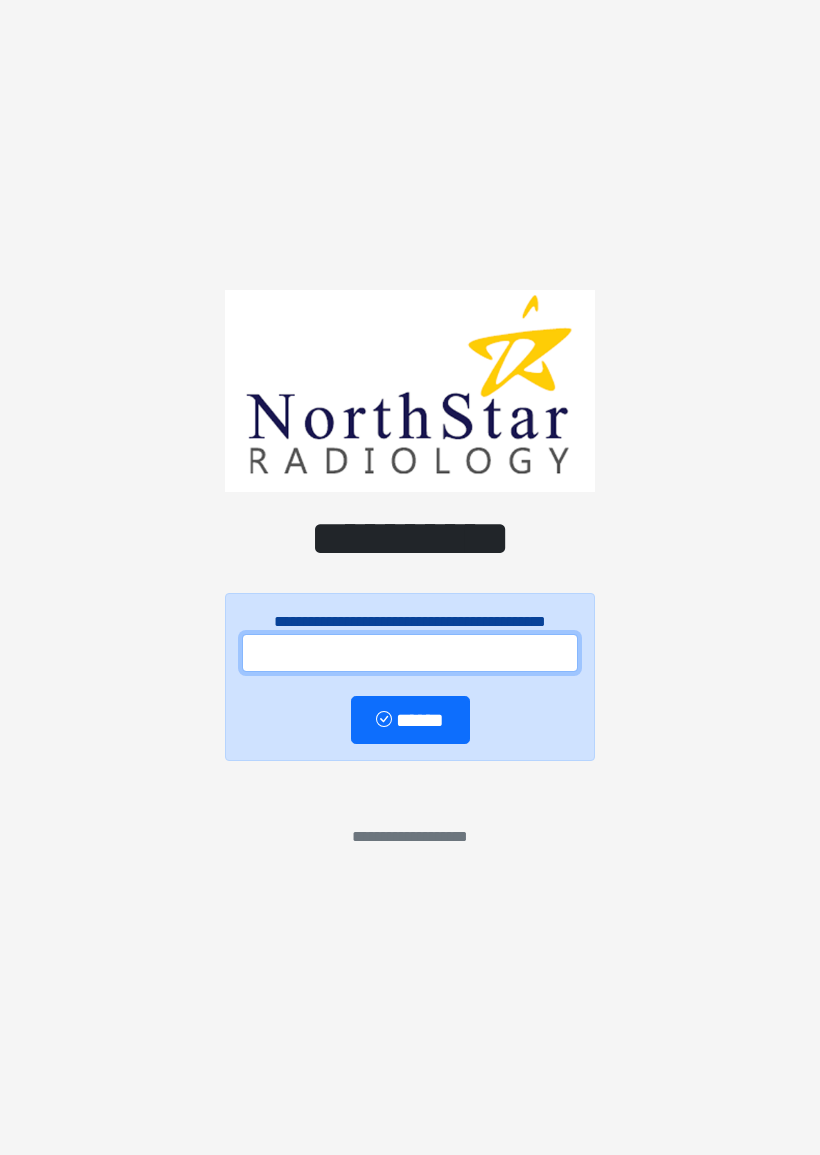 click at bounding box center [410, 653] 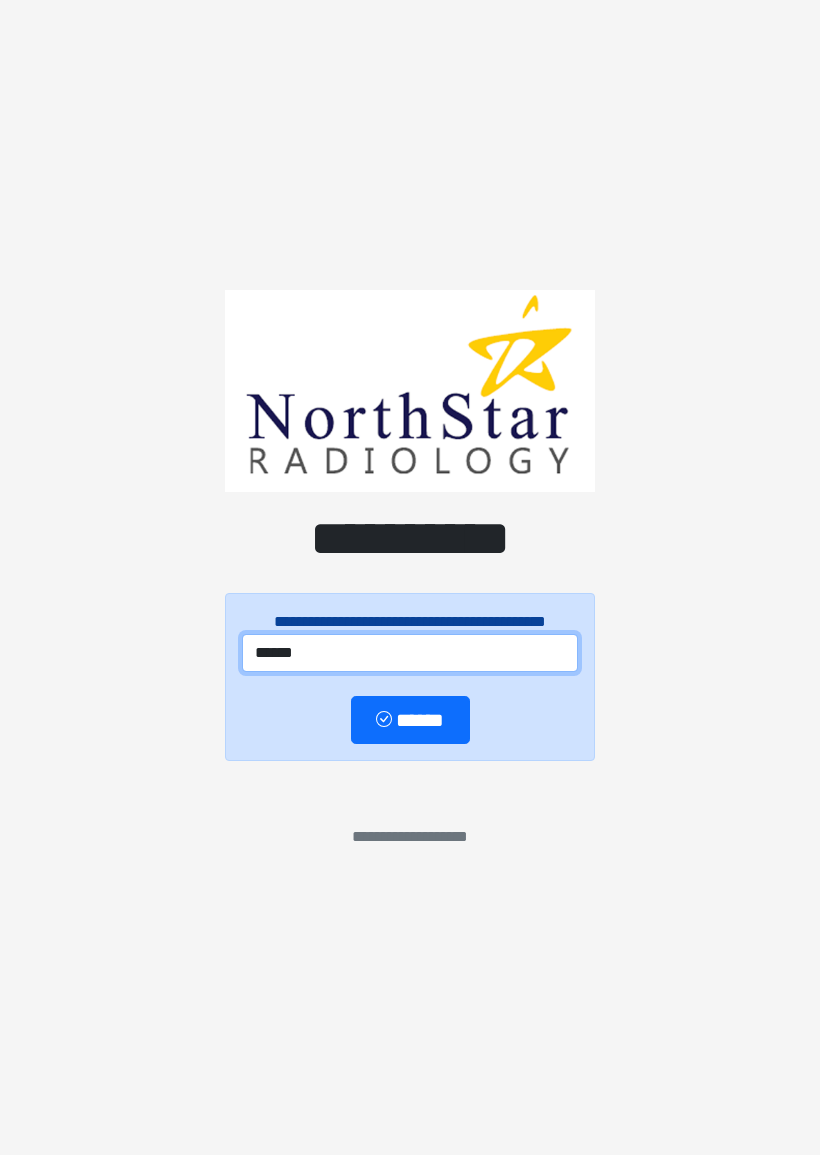 type on "******" 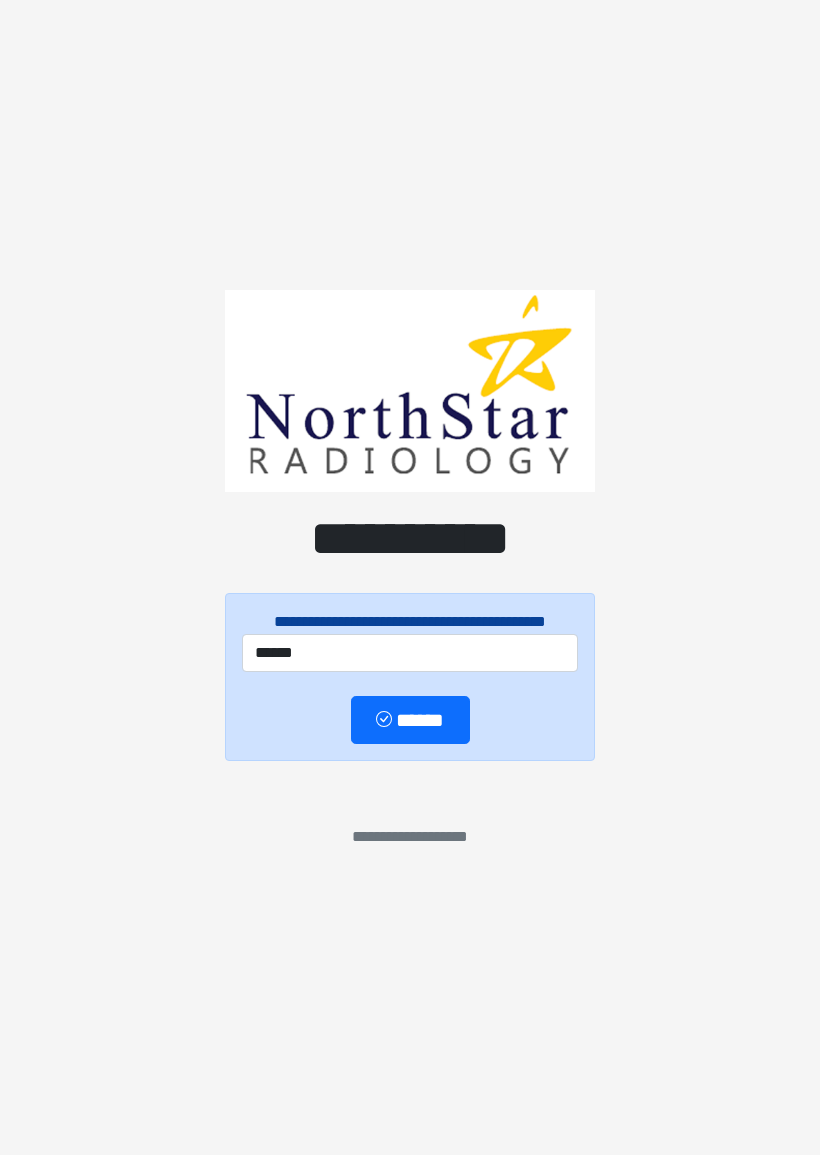 click on "******" at bounding box center [410, 720] 